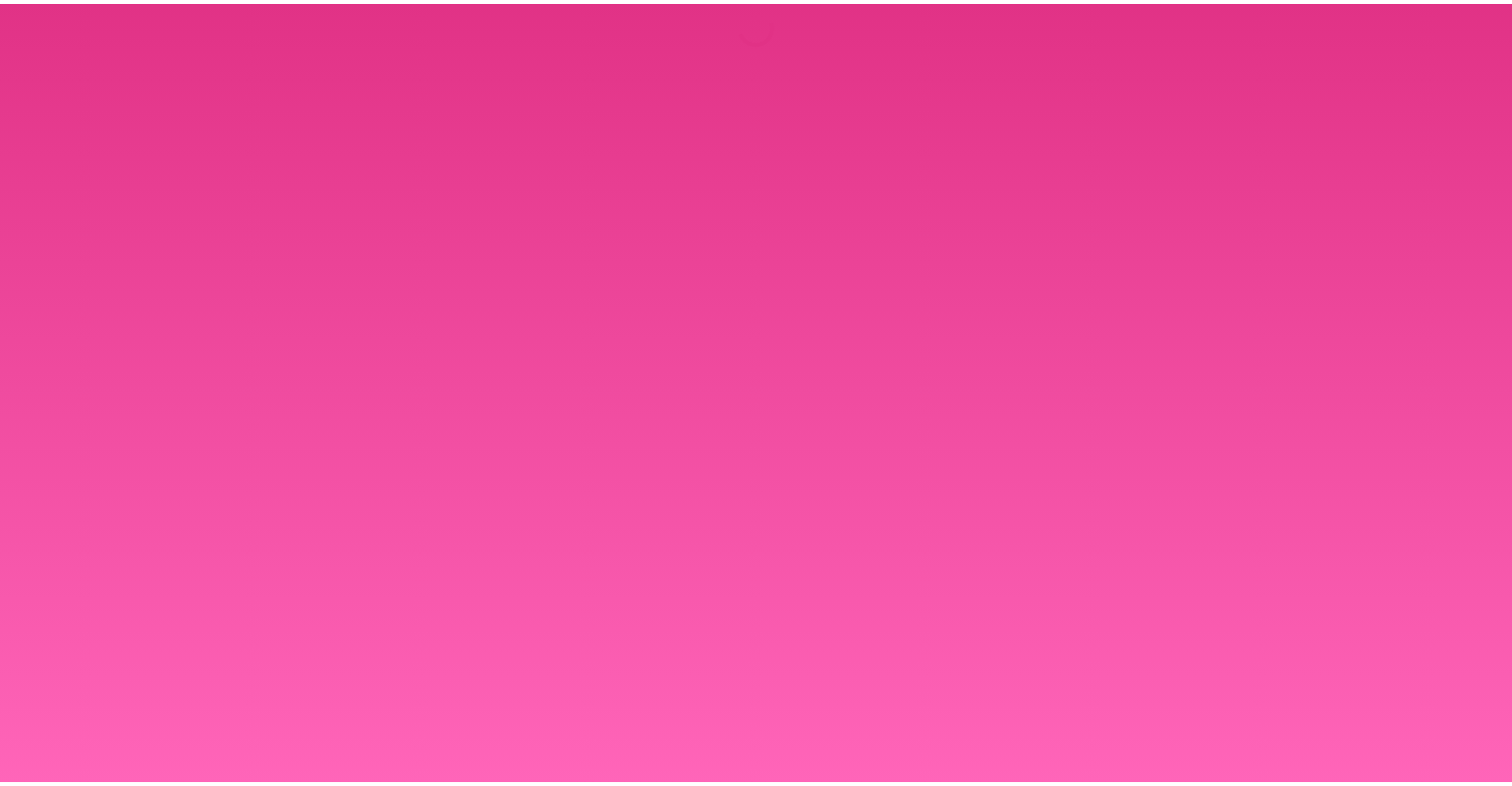 scroll, scrollTop: 0, scrollLeft: 0, axis: both 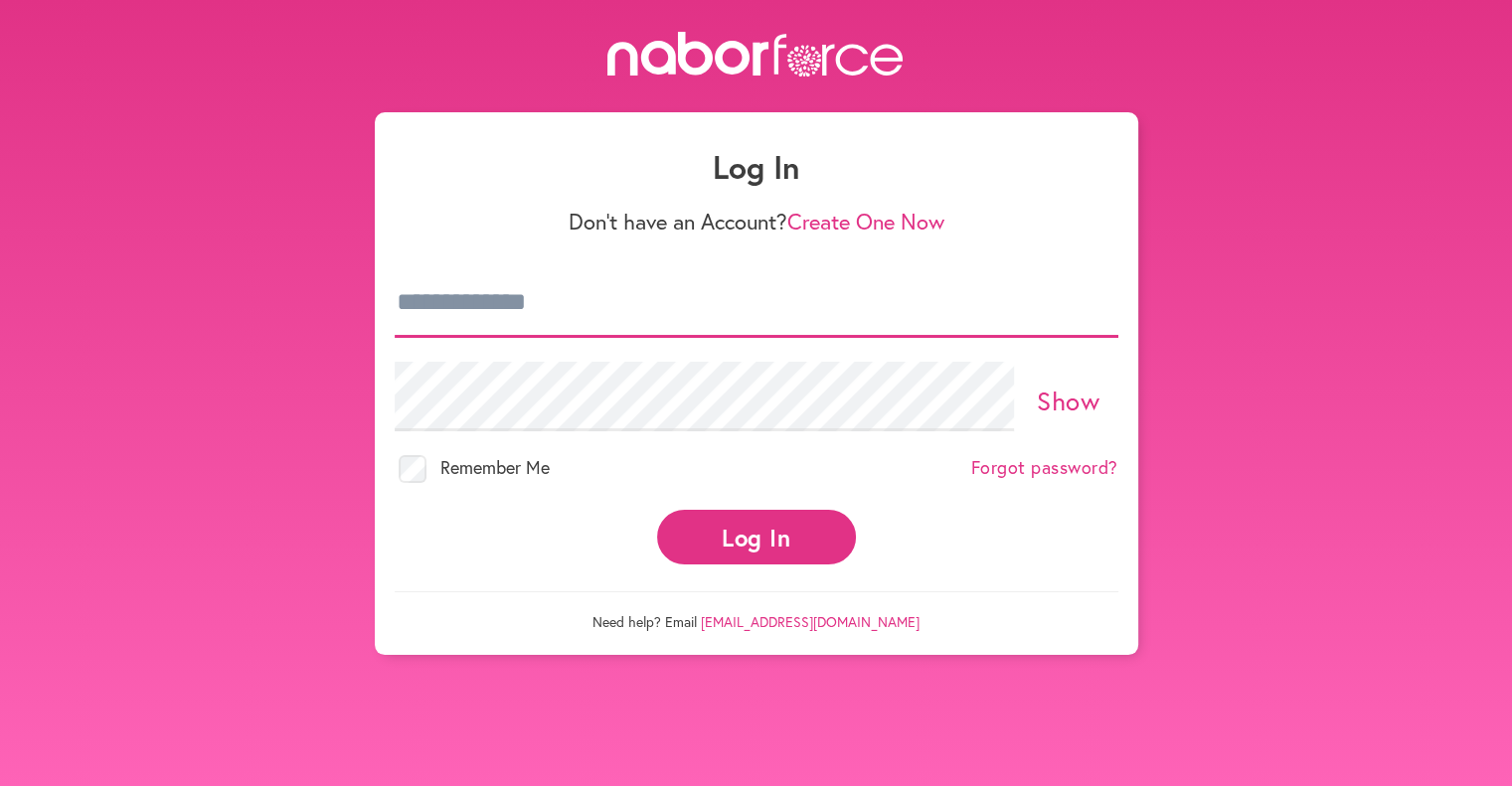 click at bounding box center [756, 303] 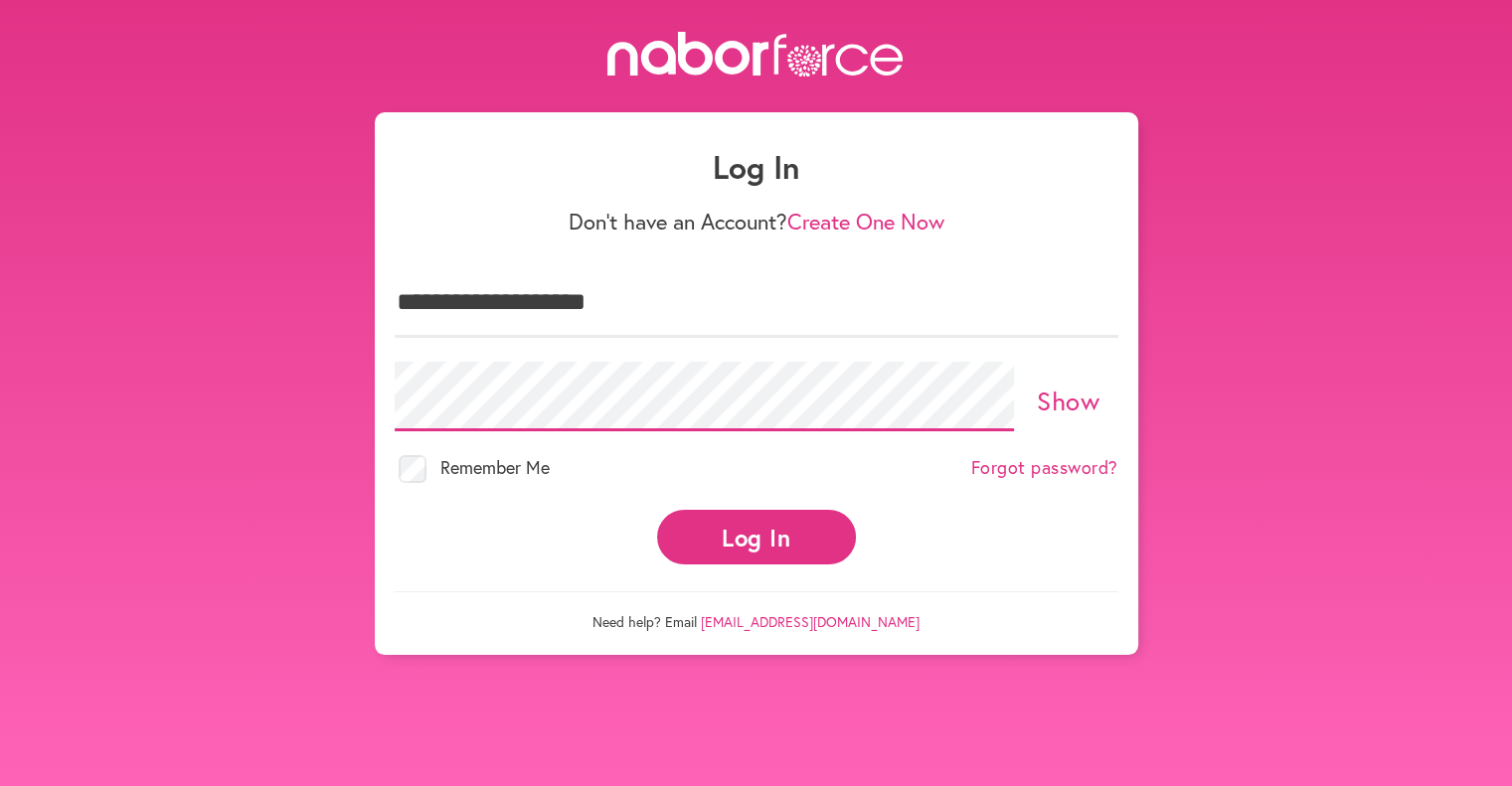 click on "Log In" at bounding box center [756, 537] 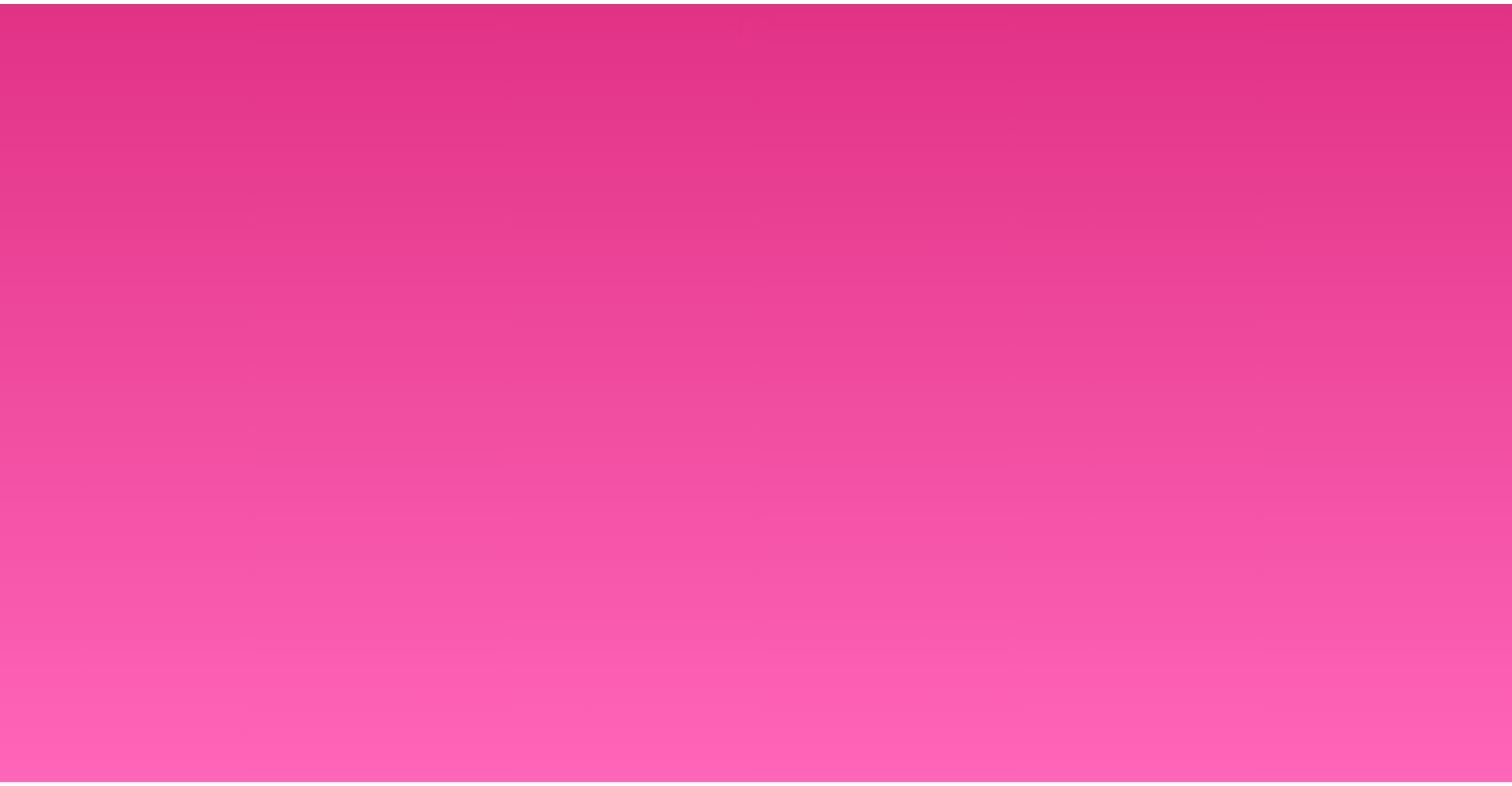 scroll, scrollTop: 0, scrollLeft: 0, axis: both 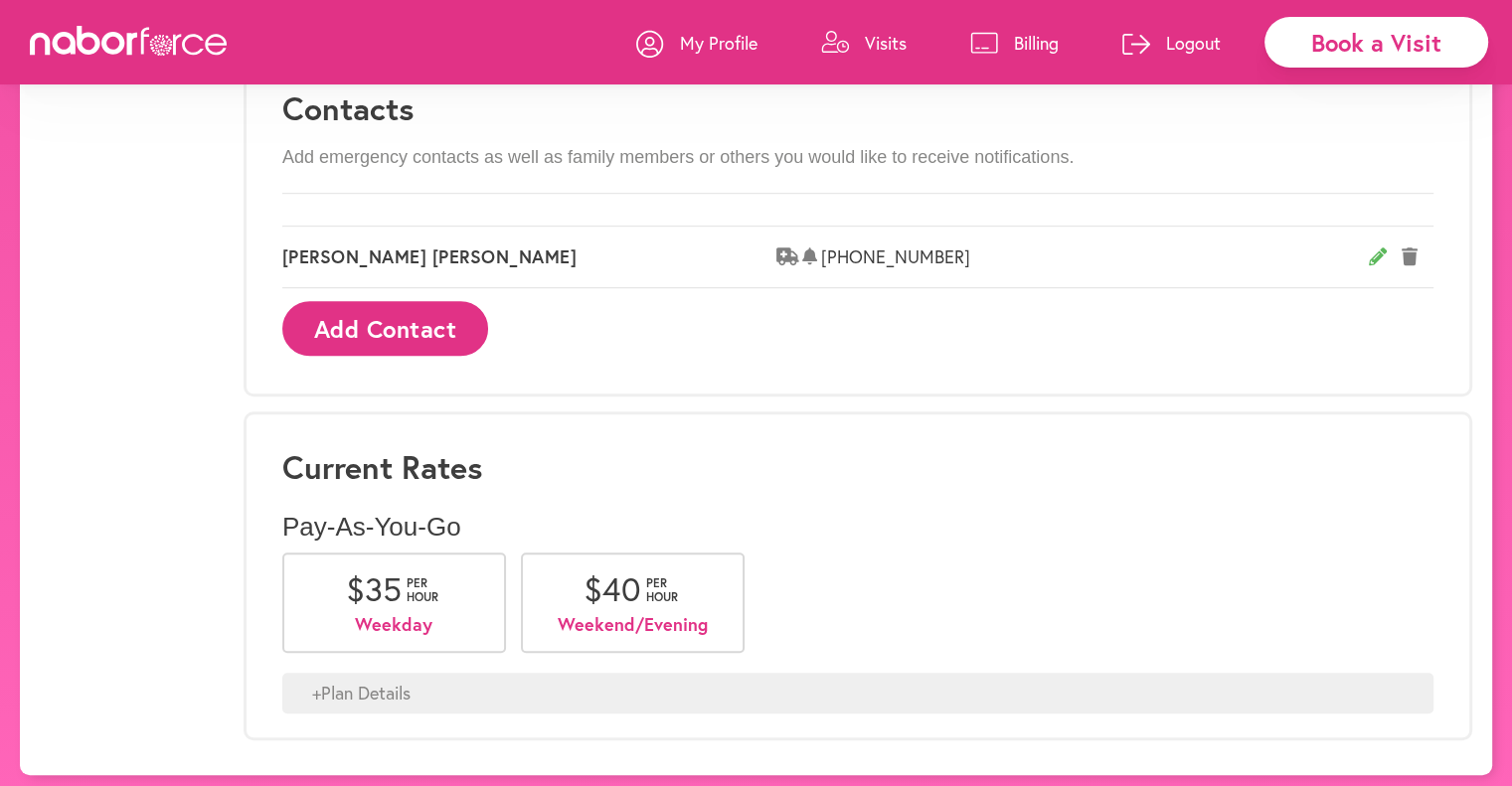 click on "Weekday" at bounding box center (394, 625) 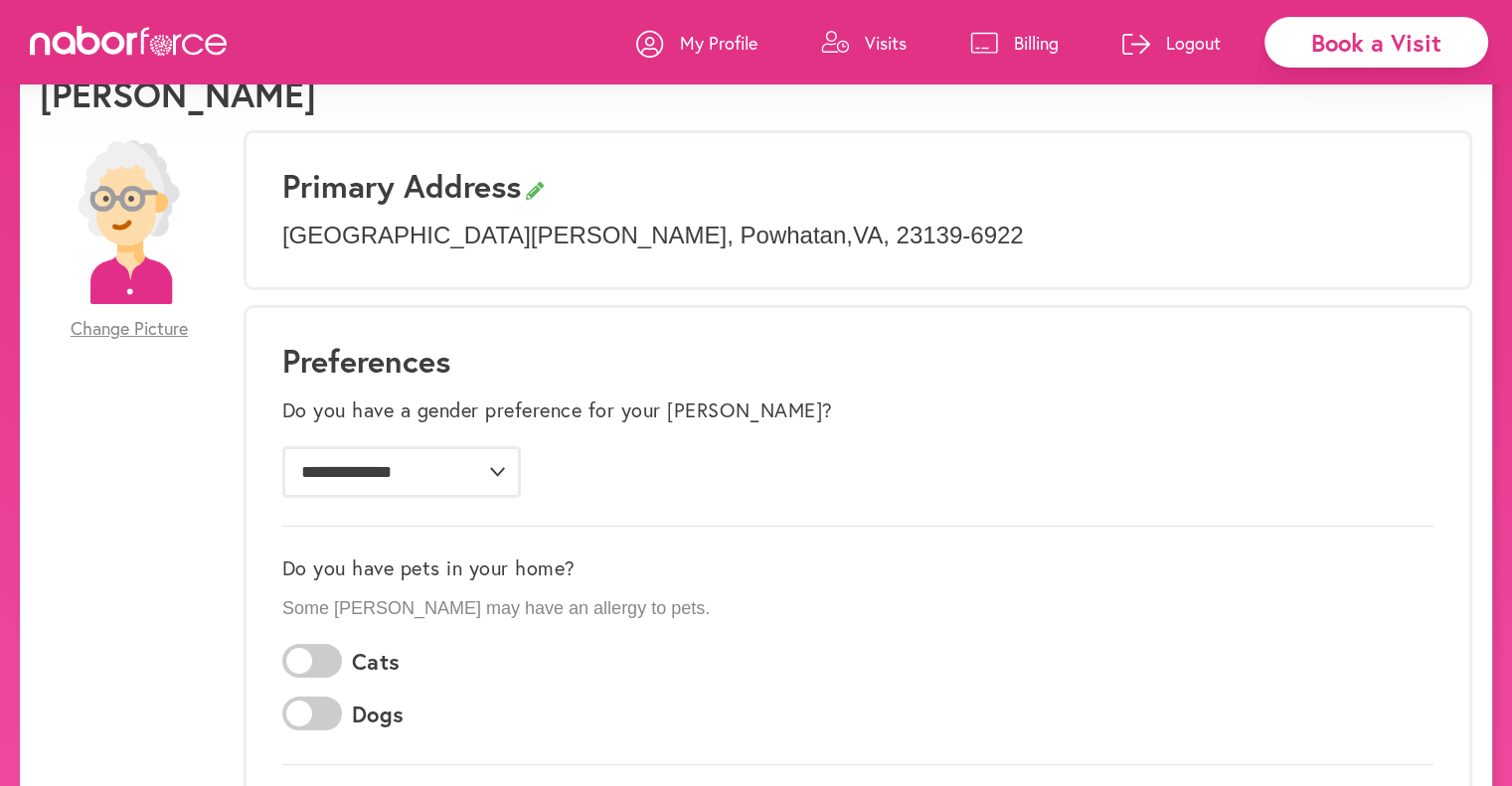 scroll, scrollTop: 0, scrollLeft: 0, axis: both 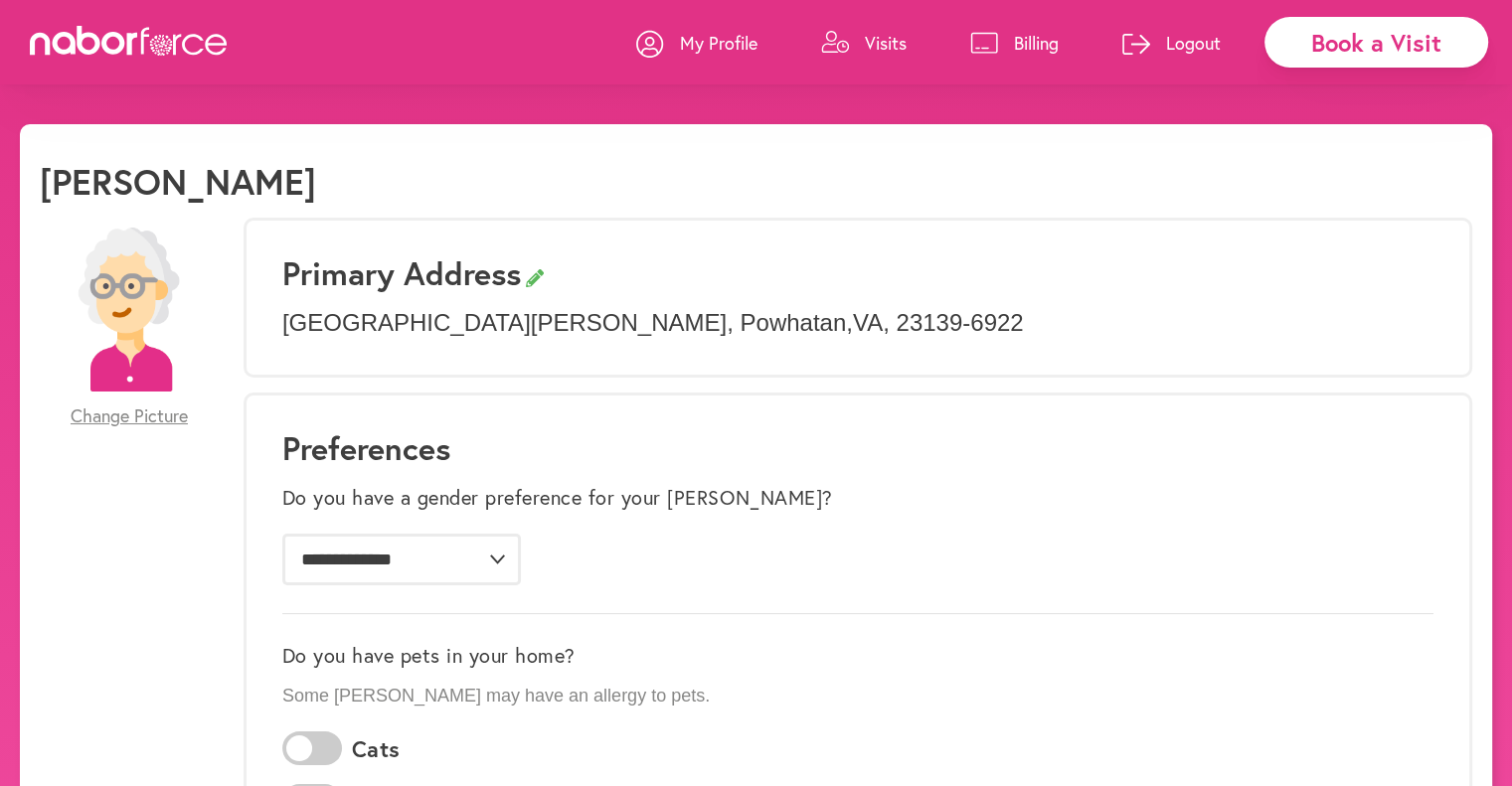 click on "Book a Visit" at bounding box center [1376, 42] 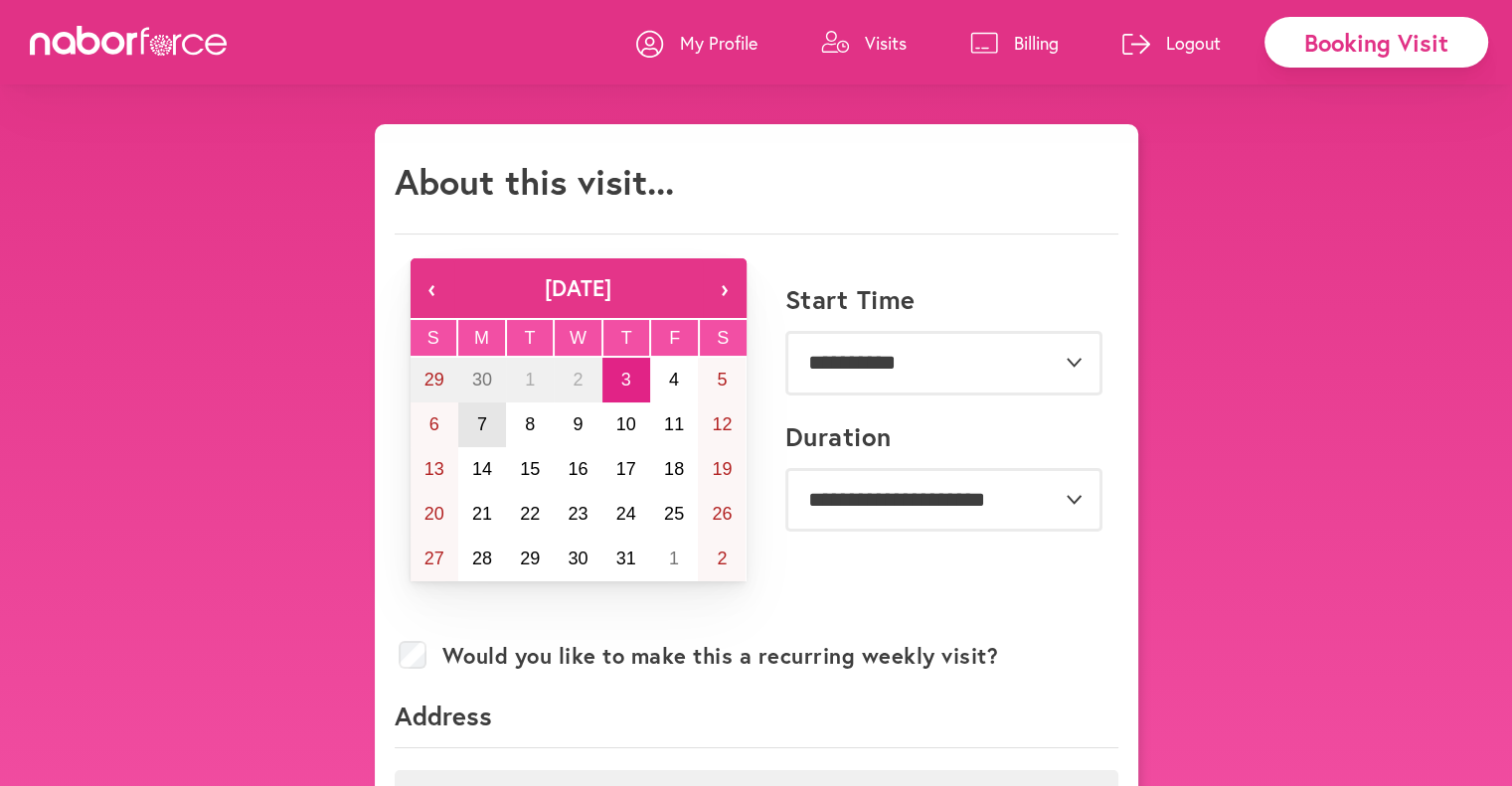 click on "7" at bounding box center (482, 424) 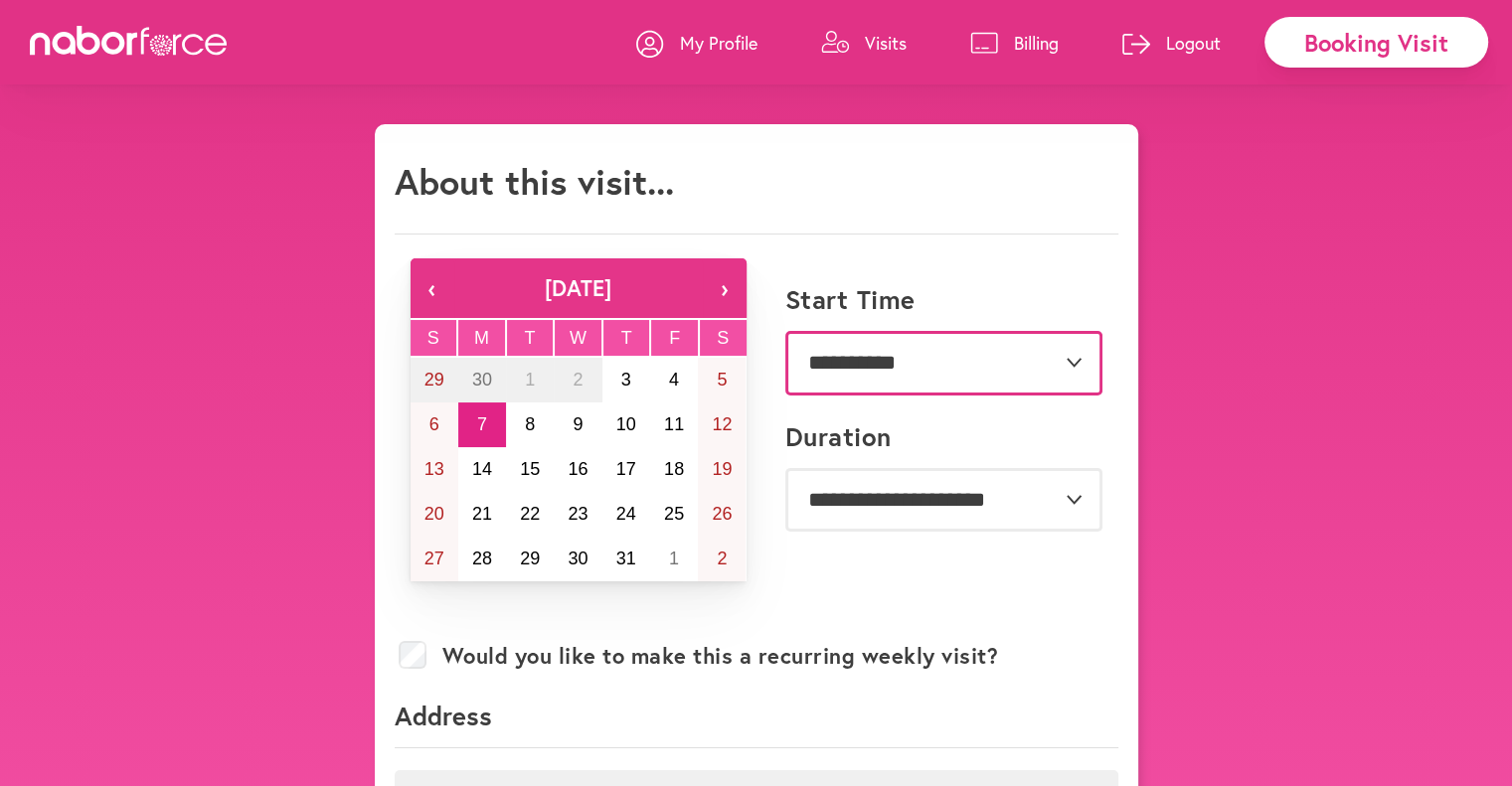 click on "**********" at bounding box center (943, 363) 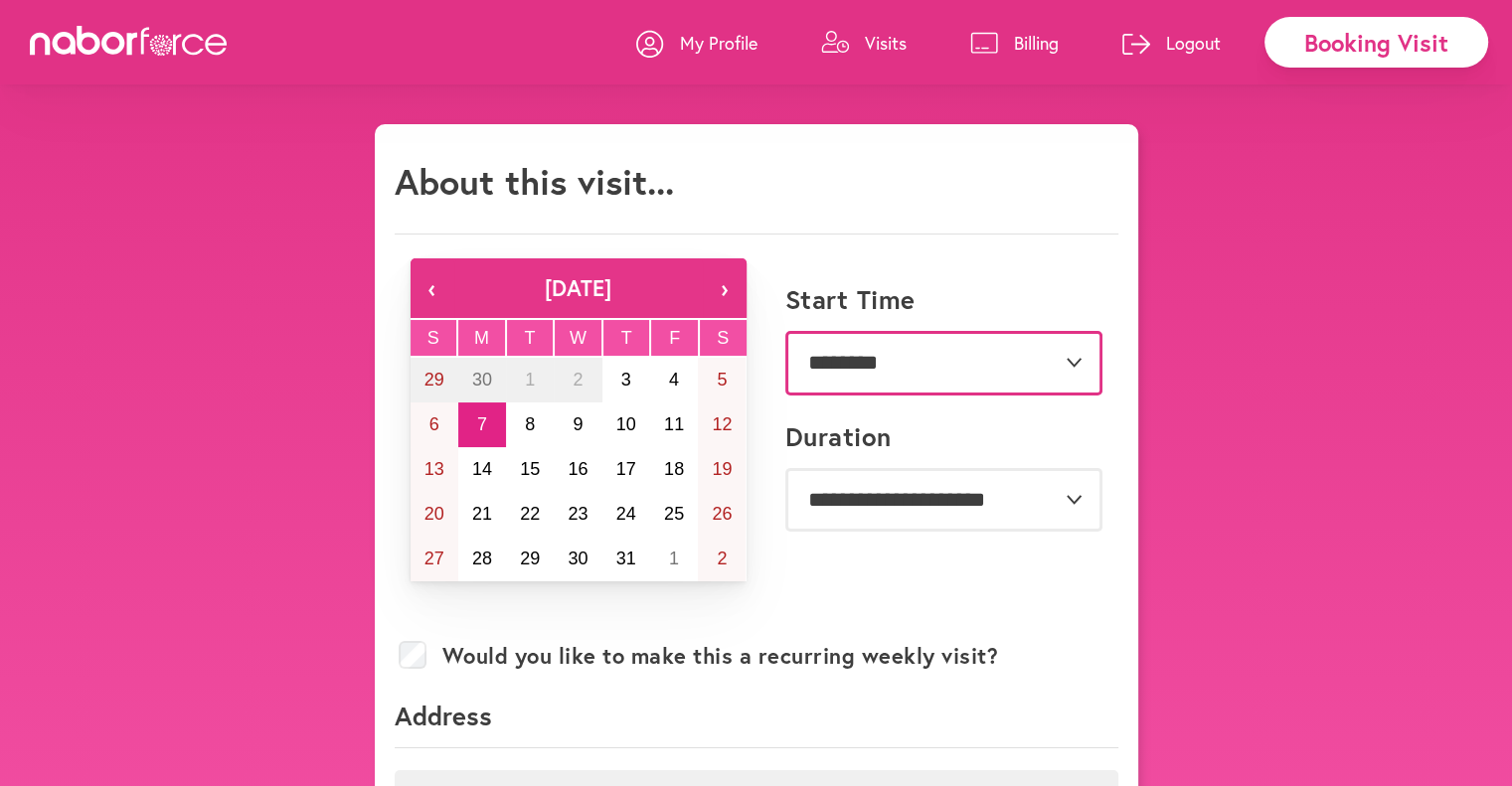 click on "**********" at bounding box center [943, 363] 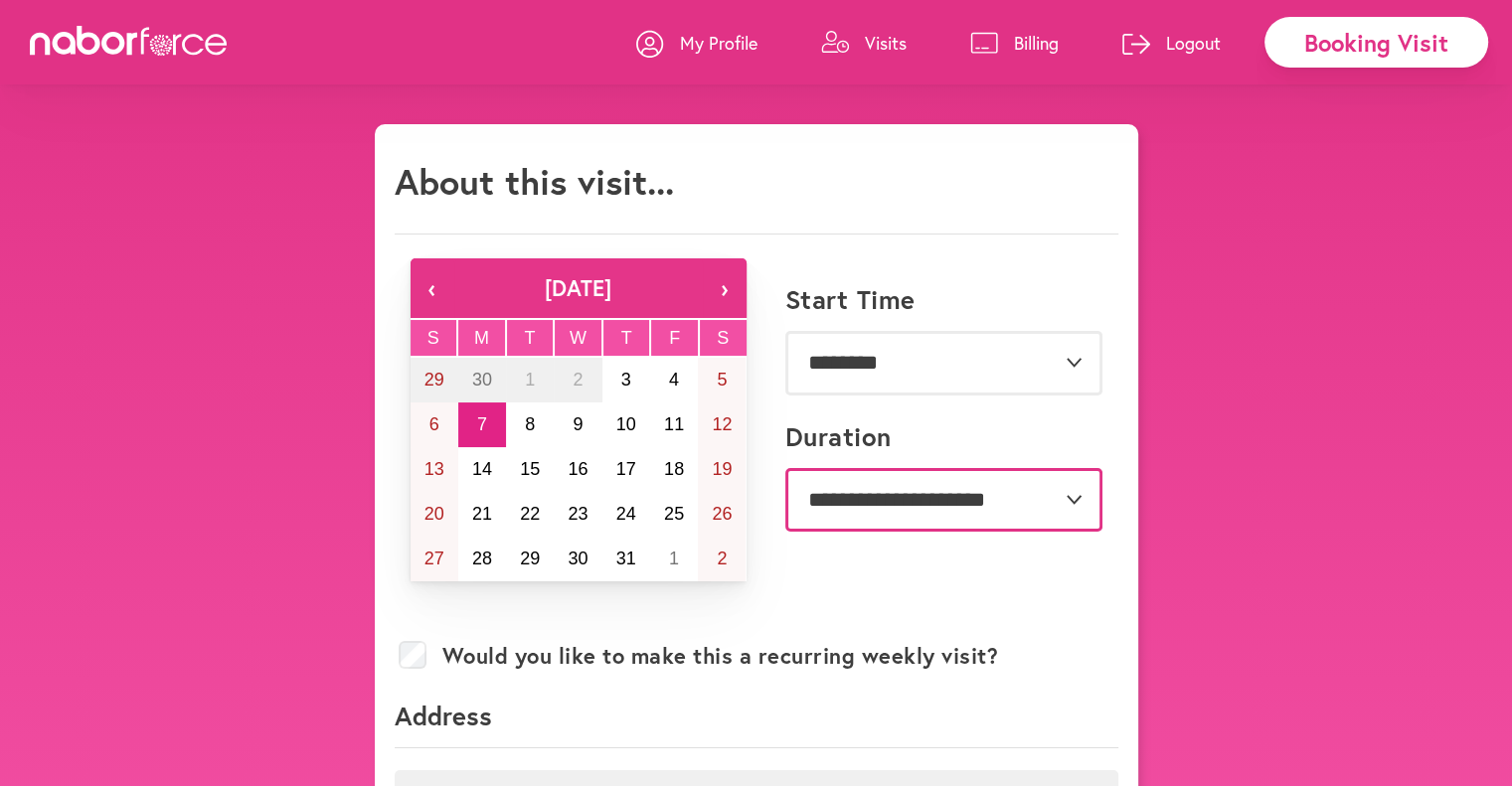 click on "**********" at bounding box center (943, 500) 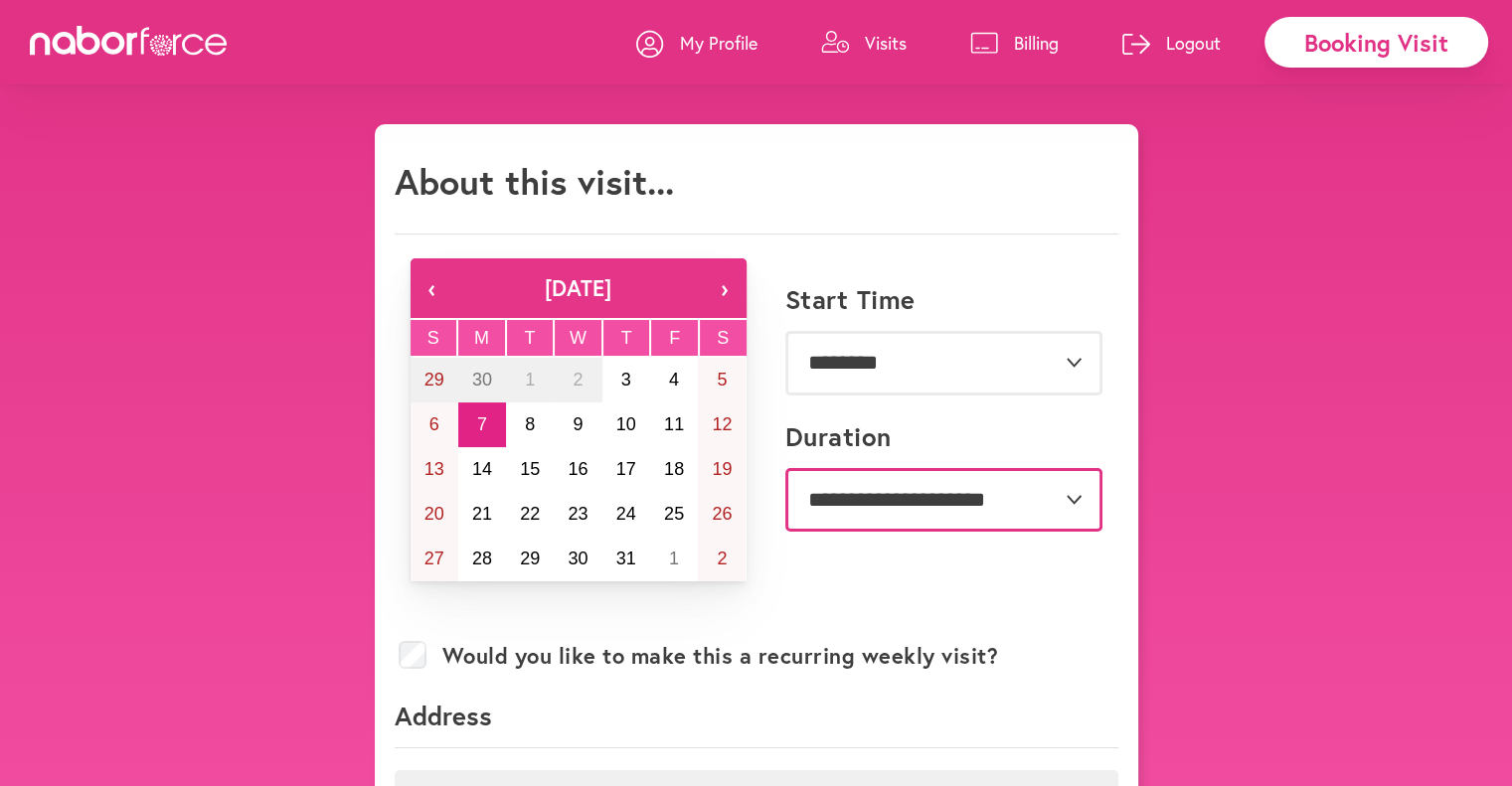 select on "**" 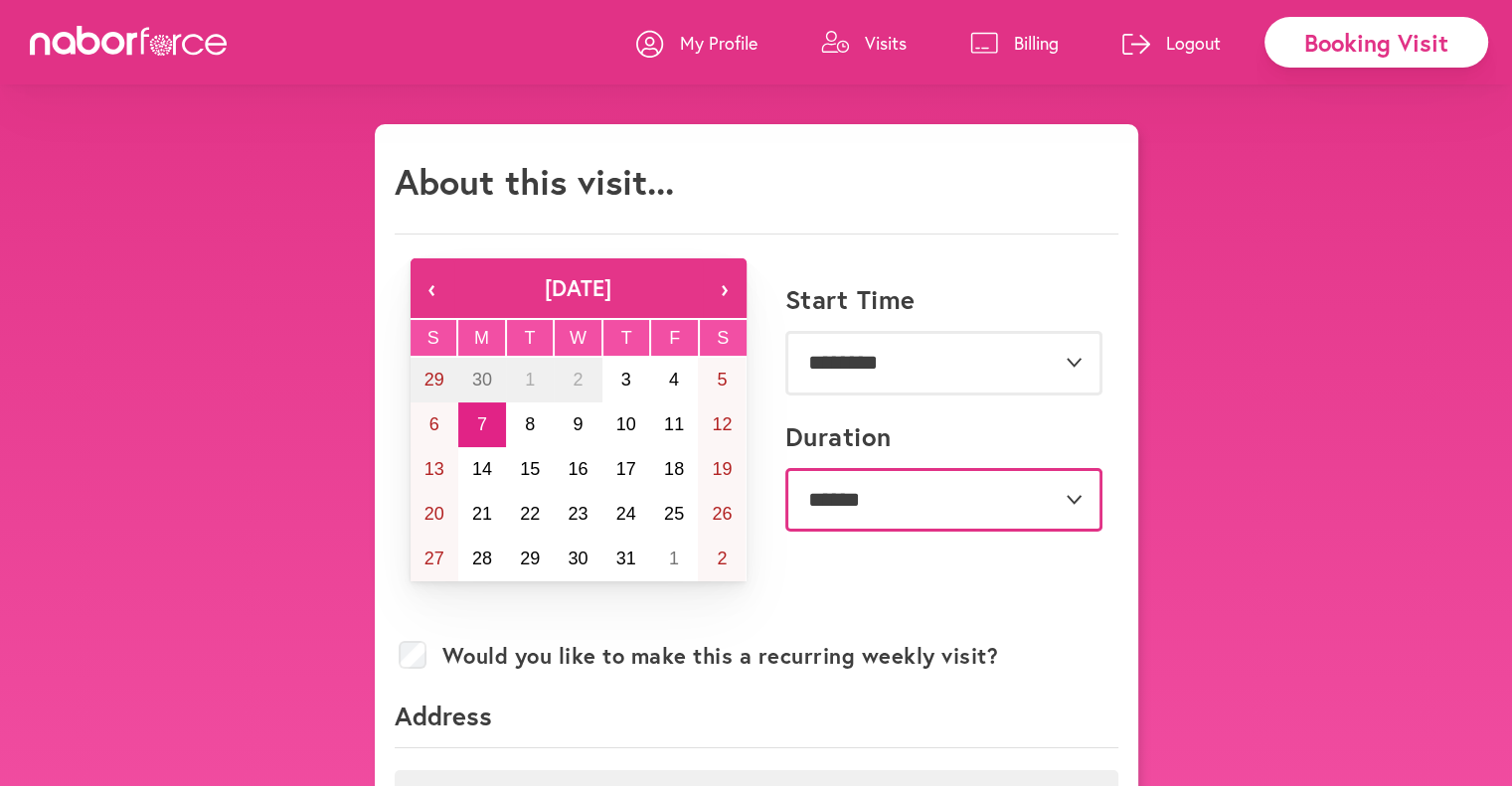 click on "**********" at bounding box center (943, 500) 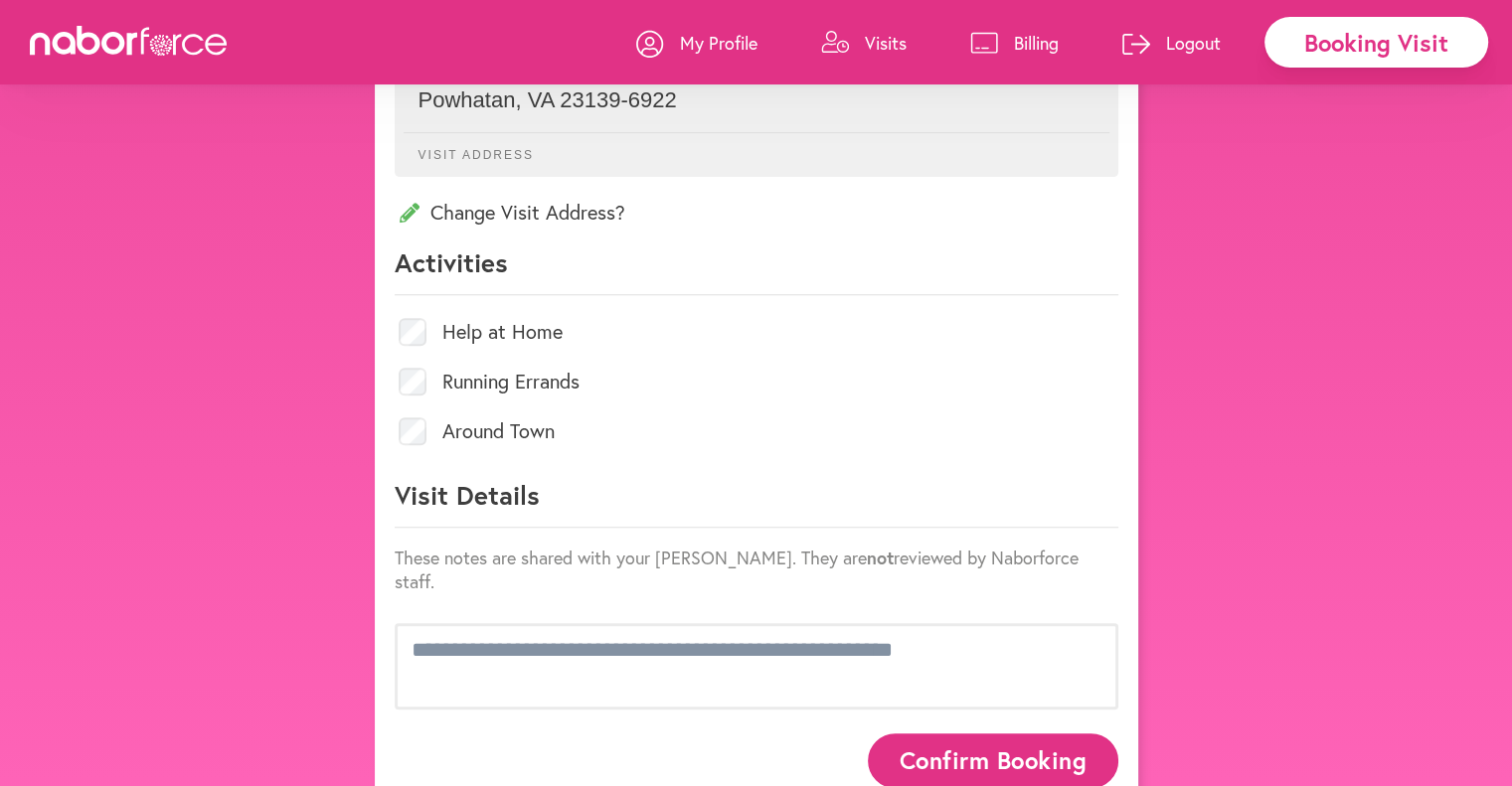 scroll, scrollTop: 760, scrollLeft: 0, axis: vertical 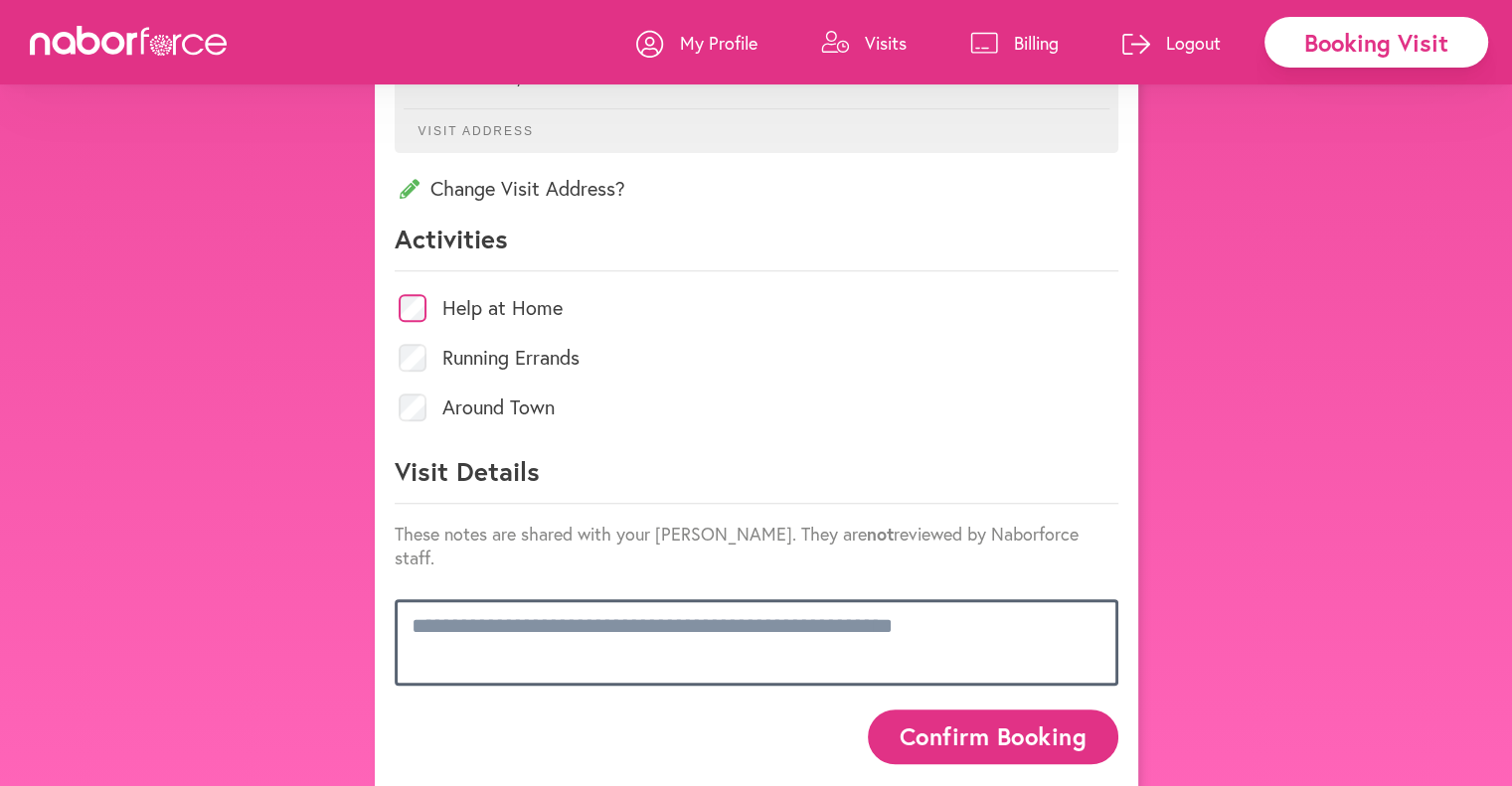 click at bounding box center (756, 642) 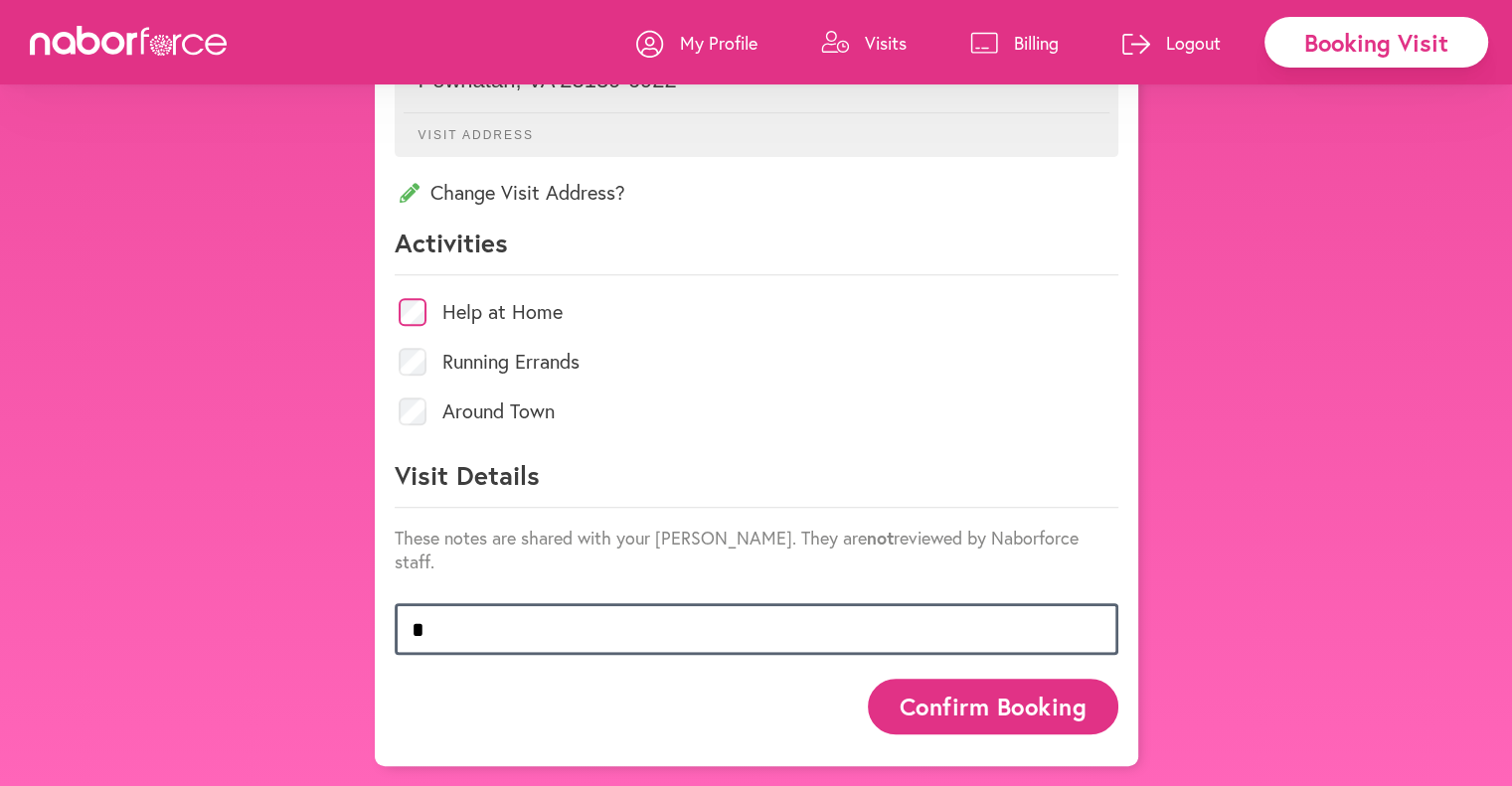 scroll, scrollTop: 727, scrollLeft: 0, axis: vertical 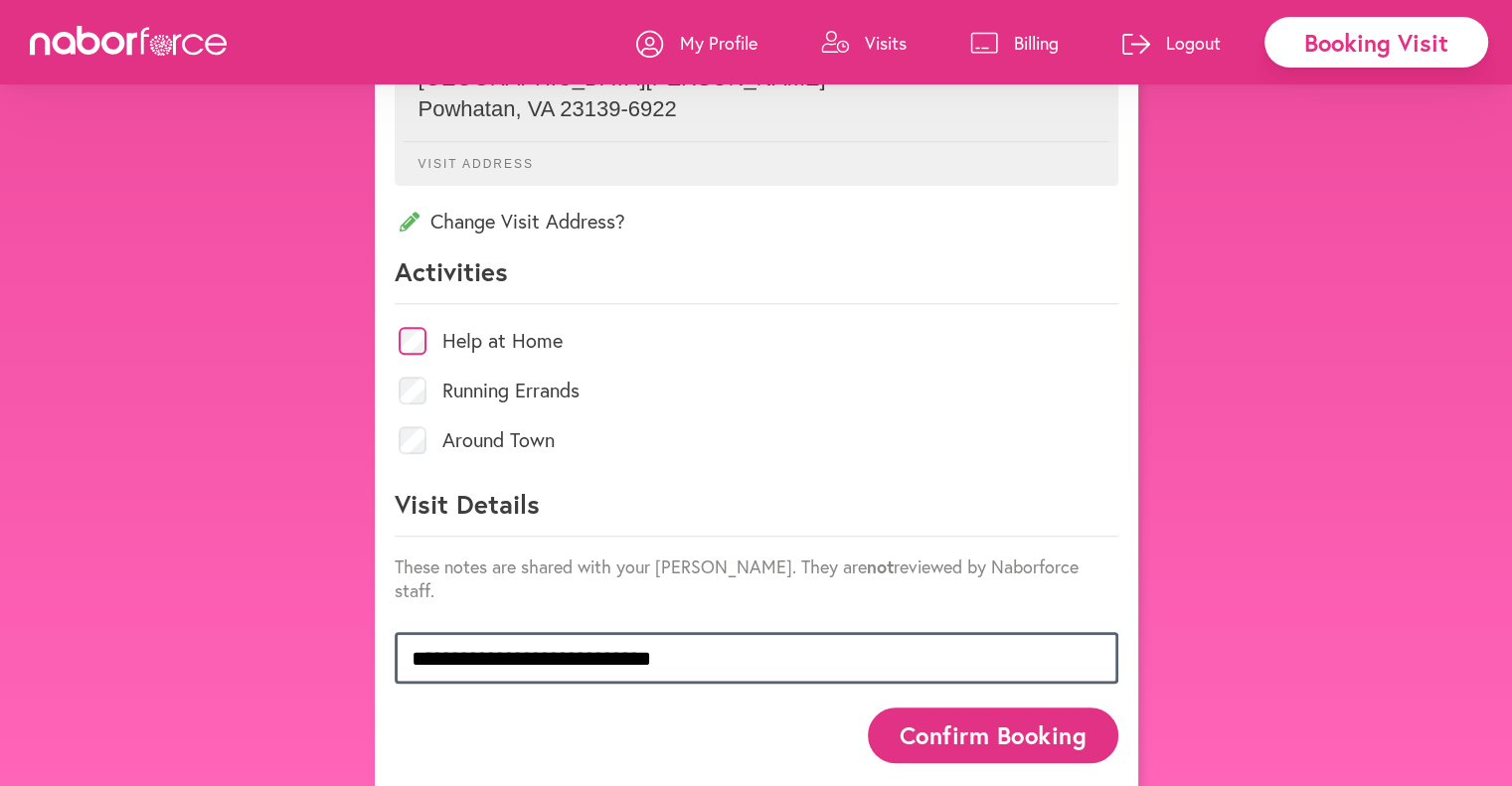 click on "**********" at bounding box center (756, 658) 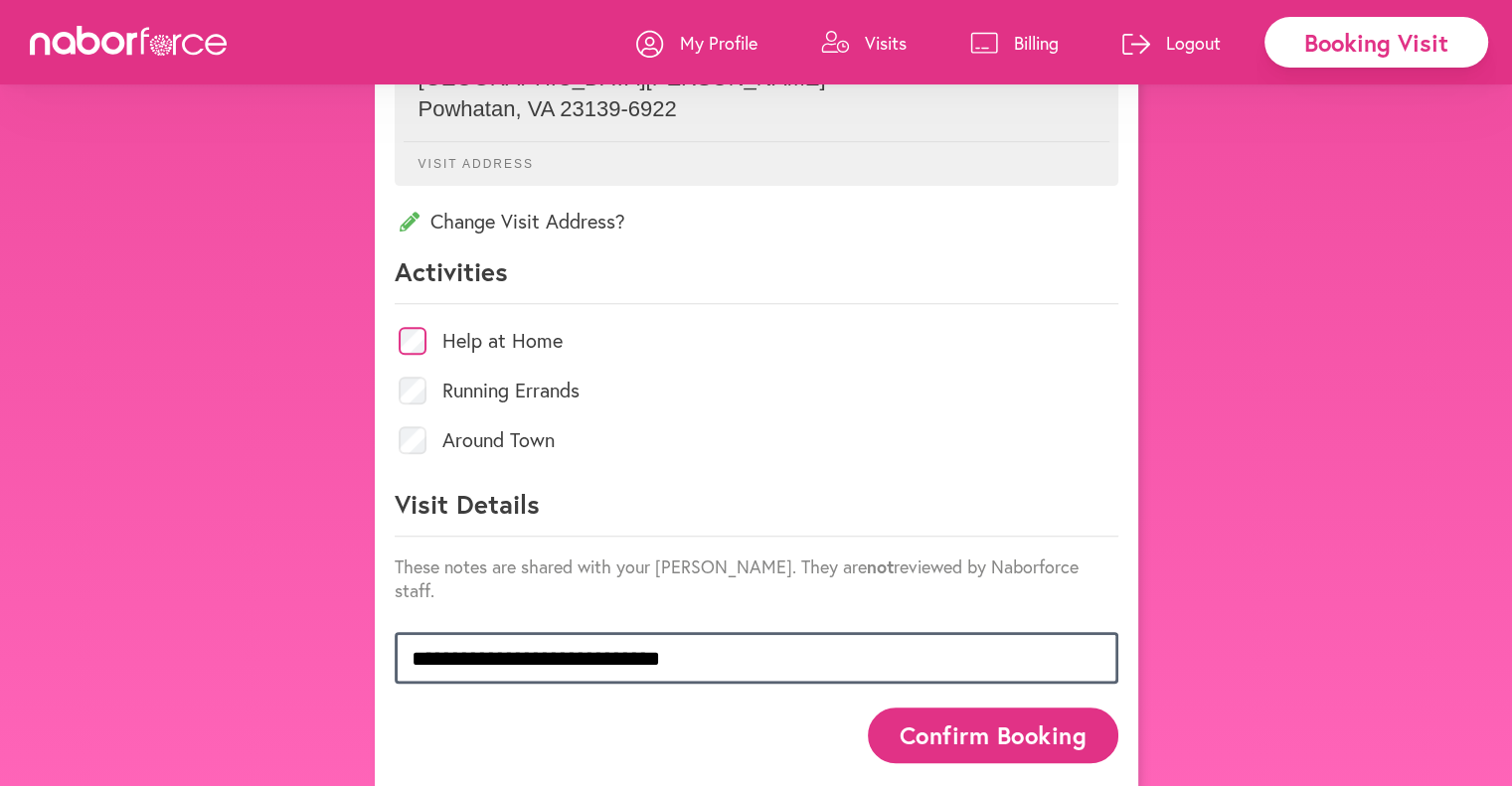 type on "**********" 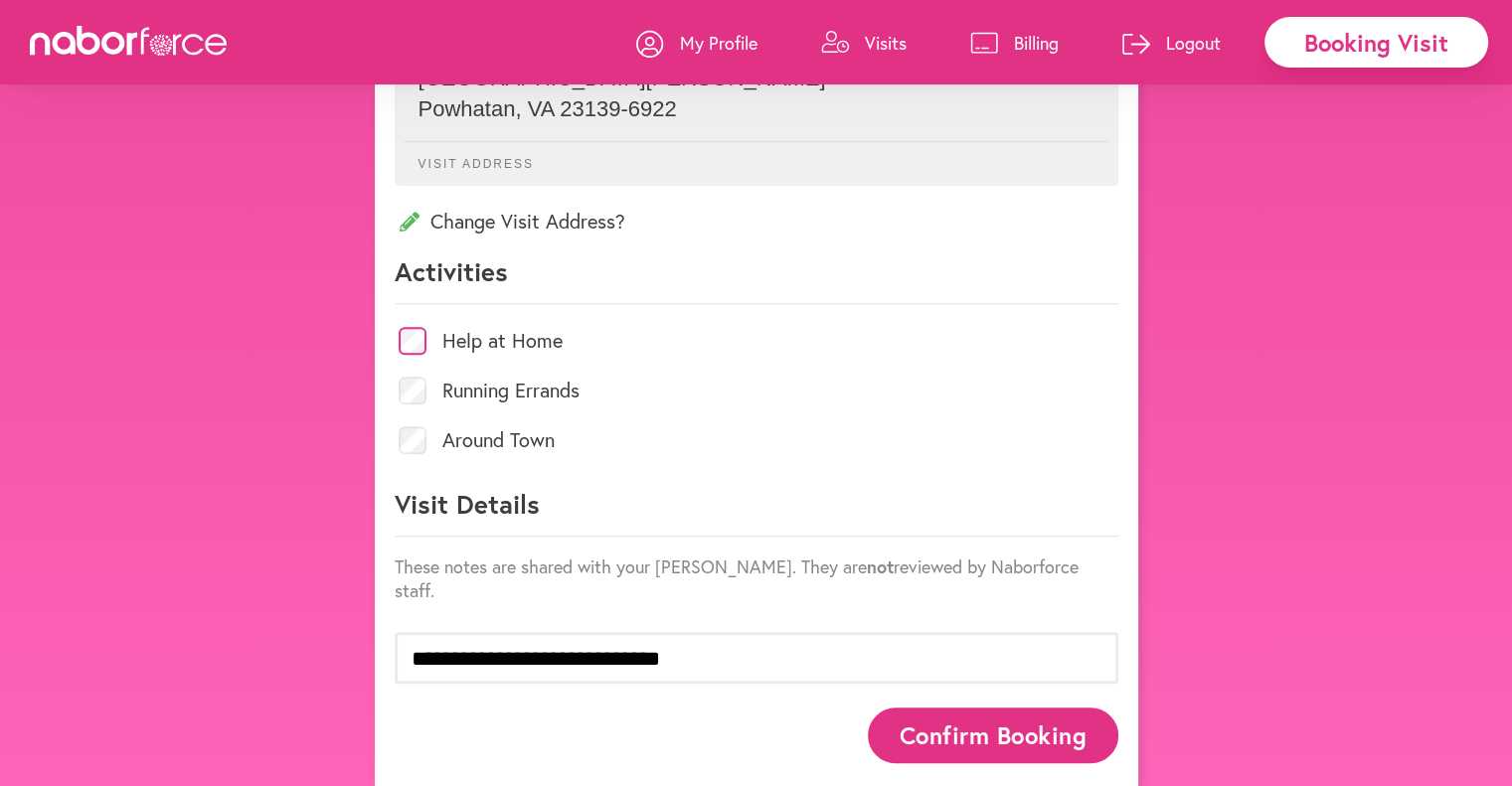 click on "Confirm Booking" at bounding box center [993, 734] 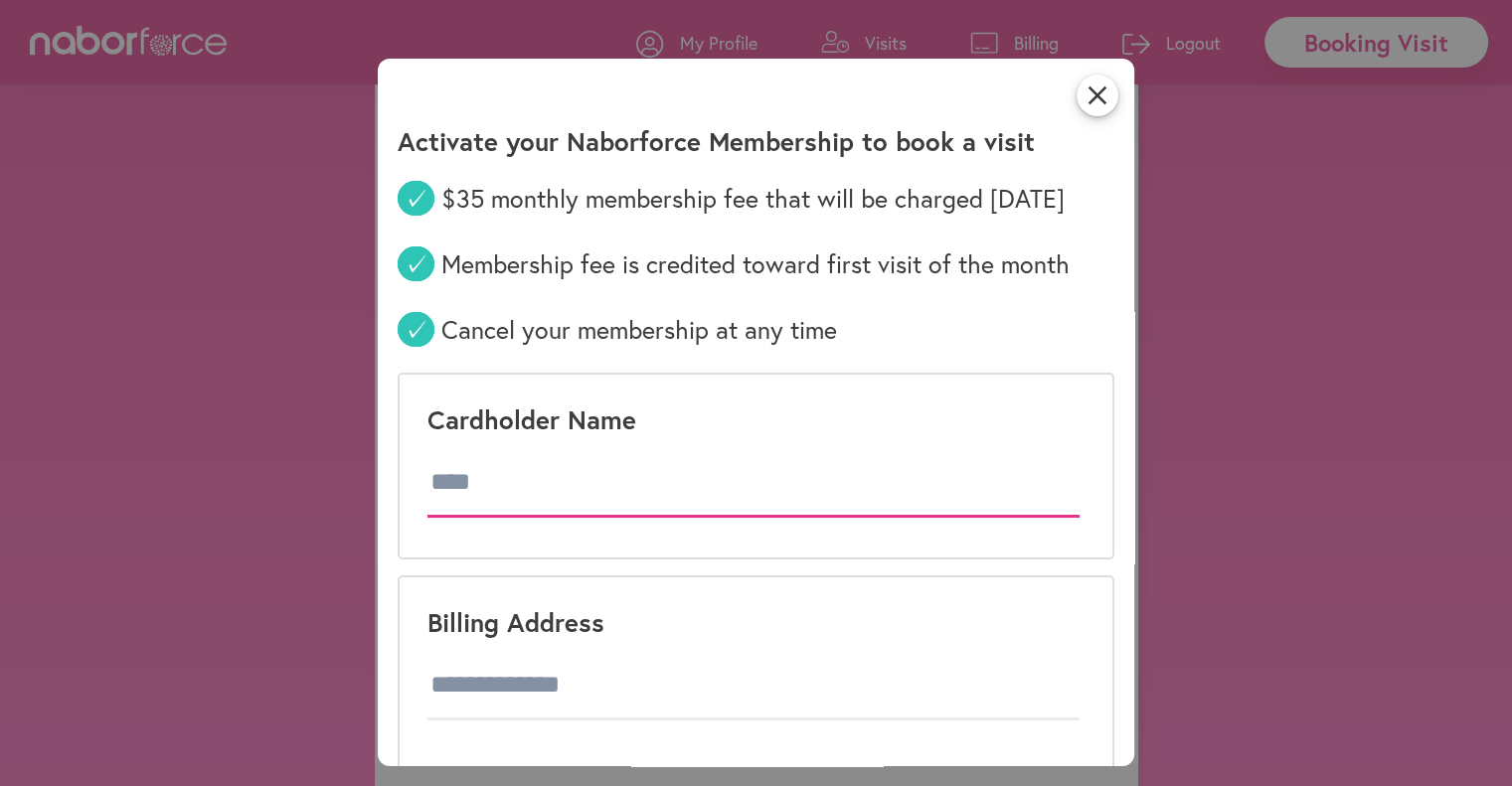 click at bounding box center (754, 483) 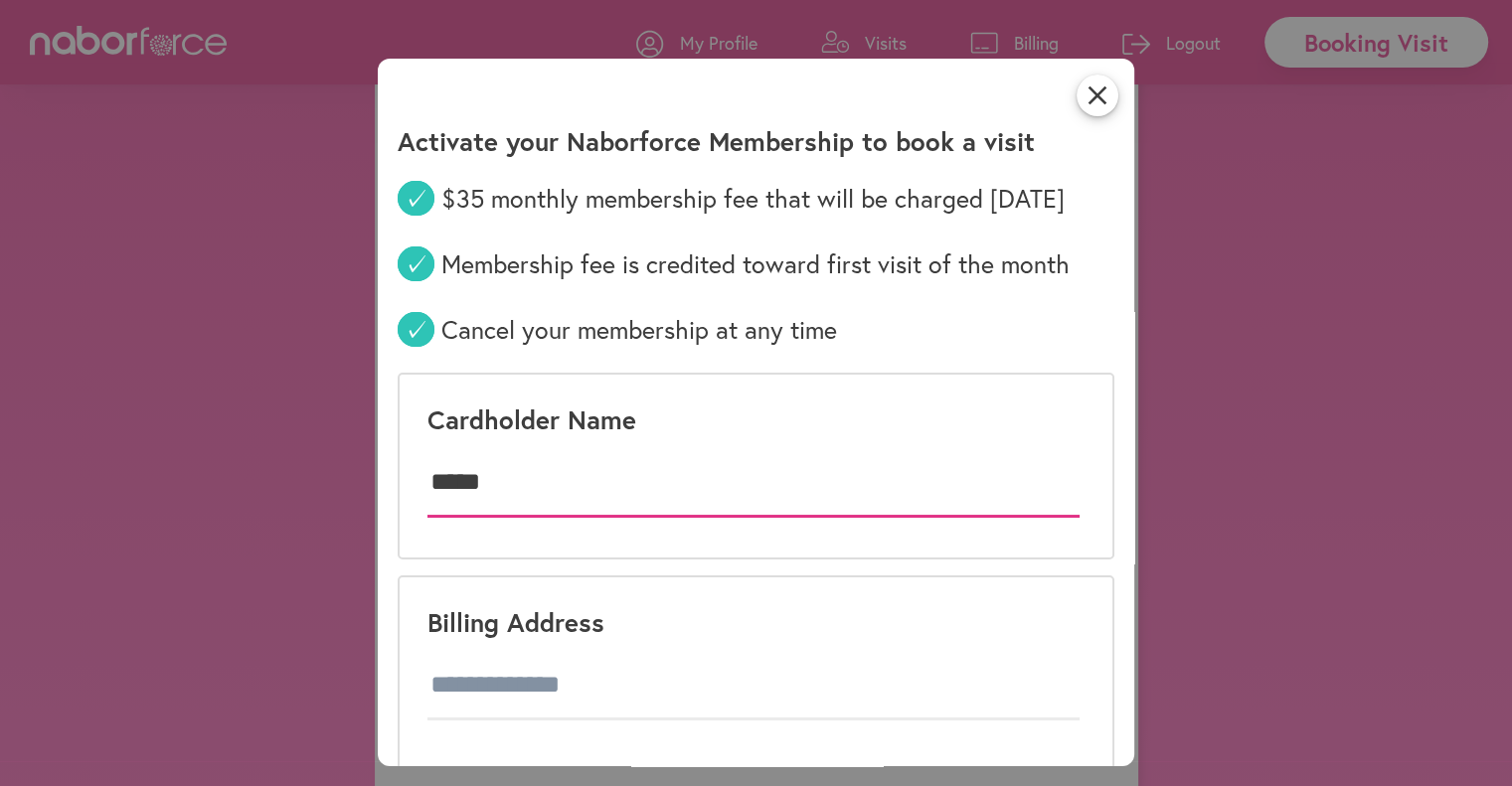 type on "**********" 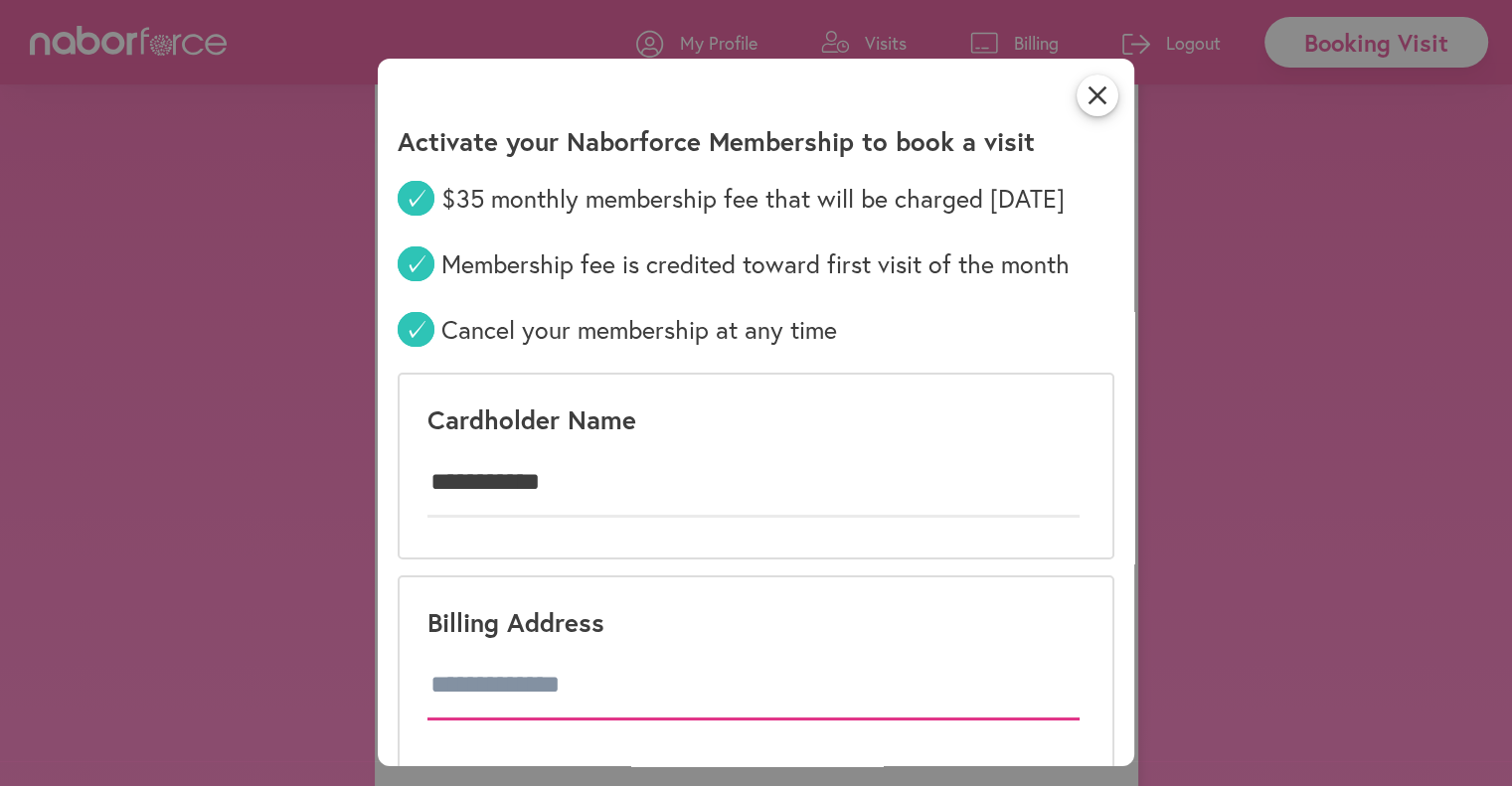 click at bounding box center (754, 686) 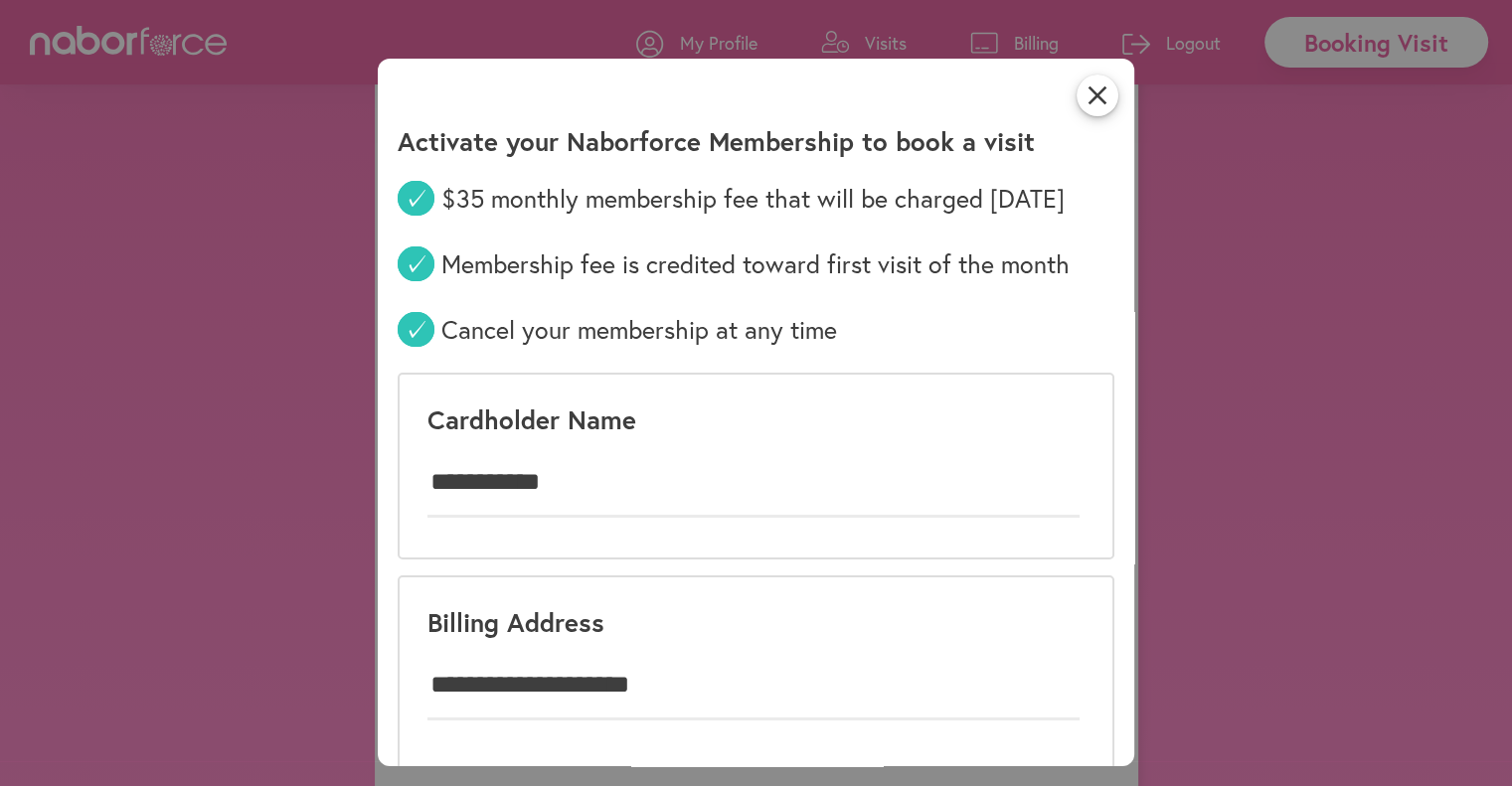 type on "********" 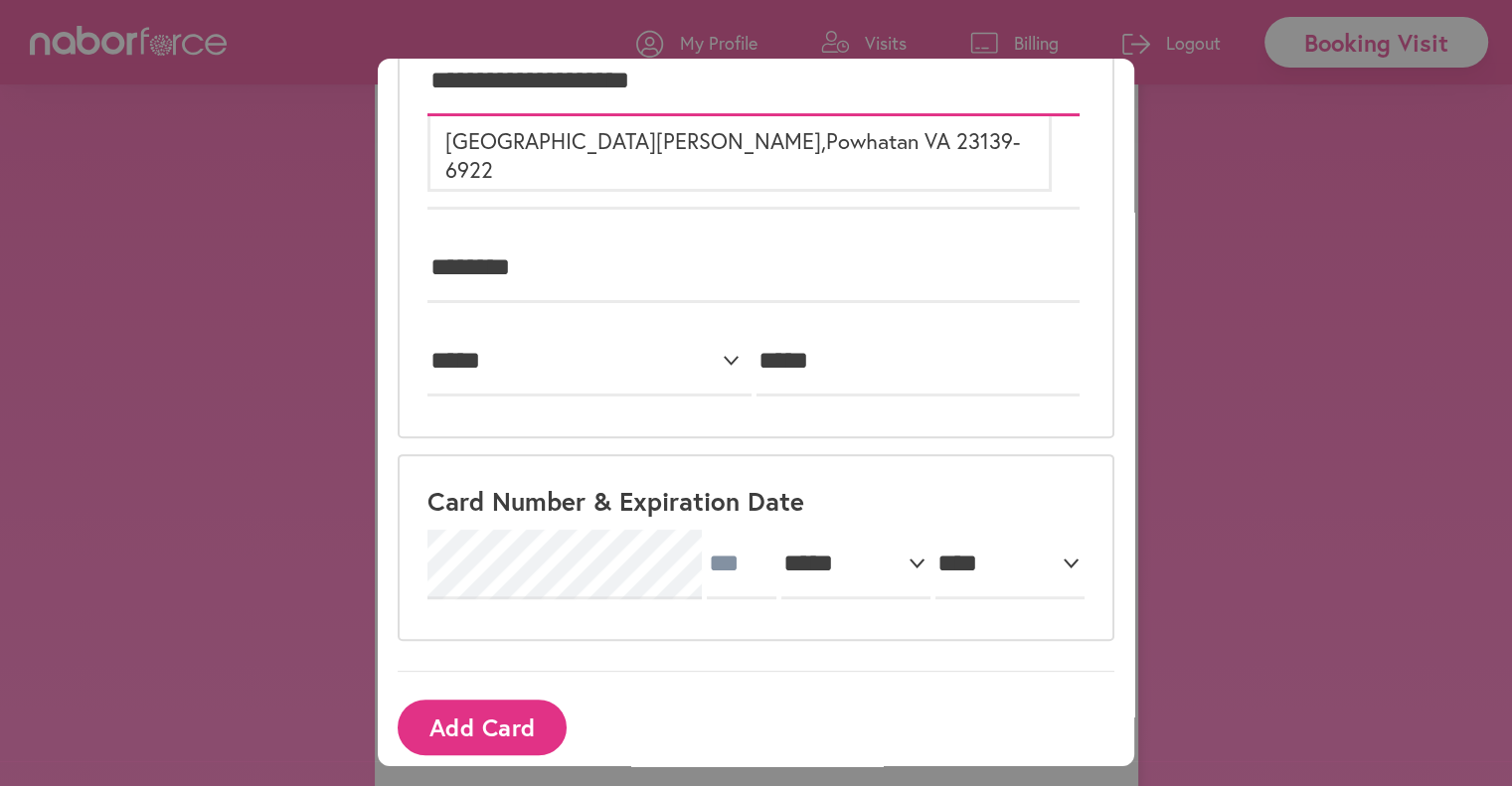 scroll, scrollTop: 611, scrollLeft: 0, axis: vertical 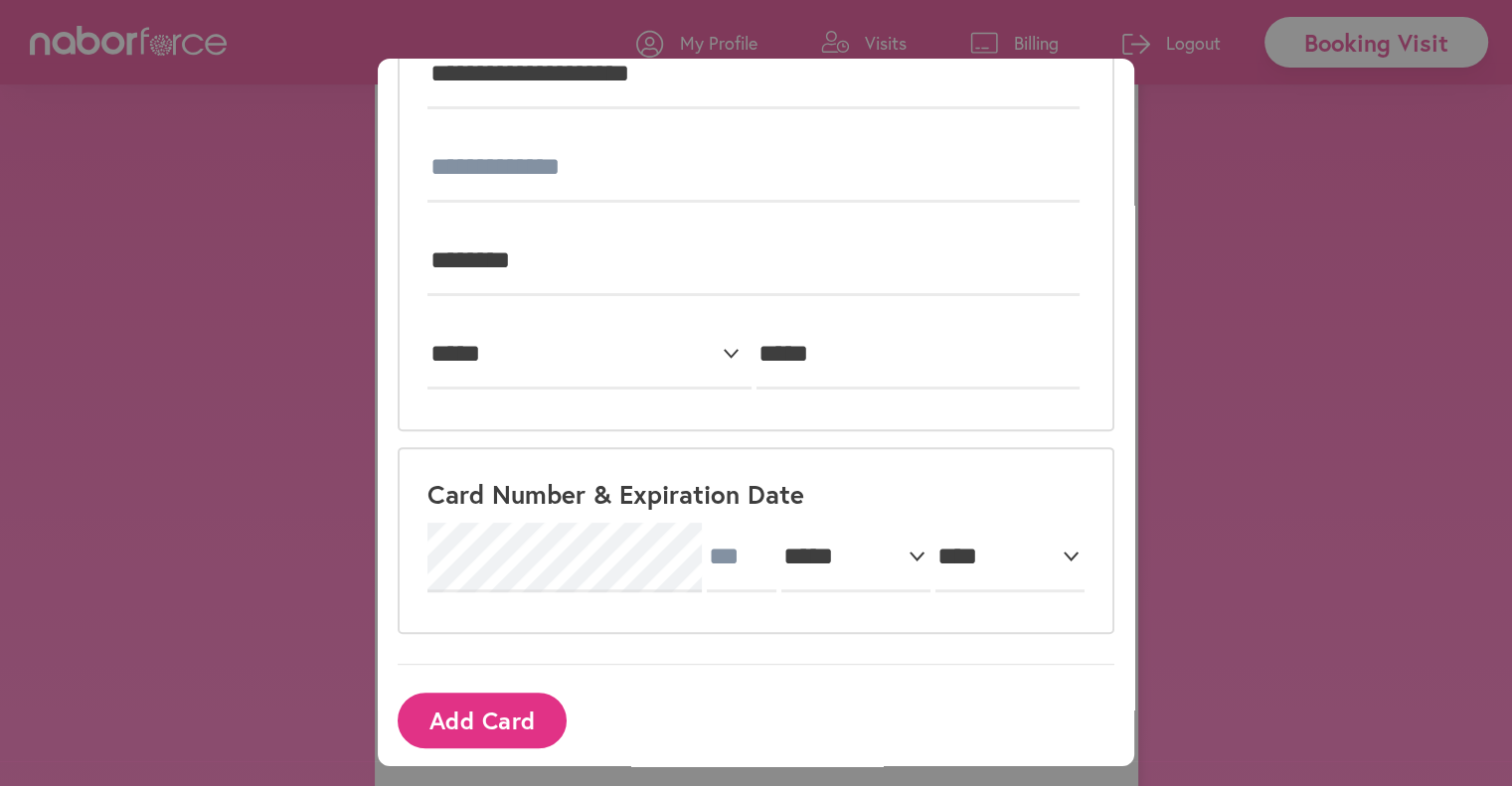 click on "***** * * * * * * * * * ** ** ** **** **** **** **** **** **** **** **** **** **** **** **** **** **** **** **** **** **** **** **** ****" at bounding box center [756, 557] 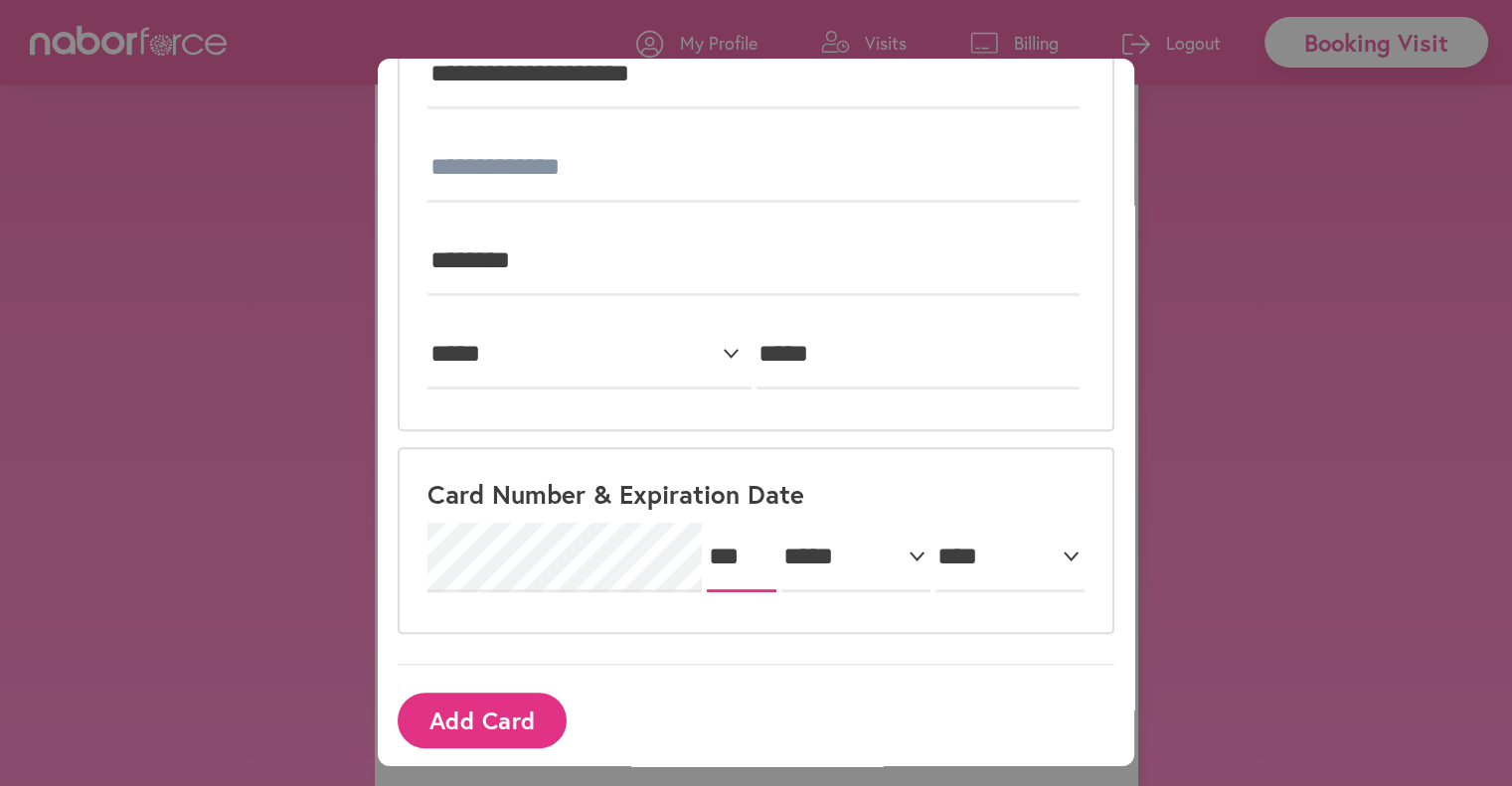 type on "***" 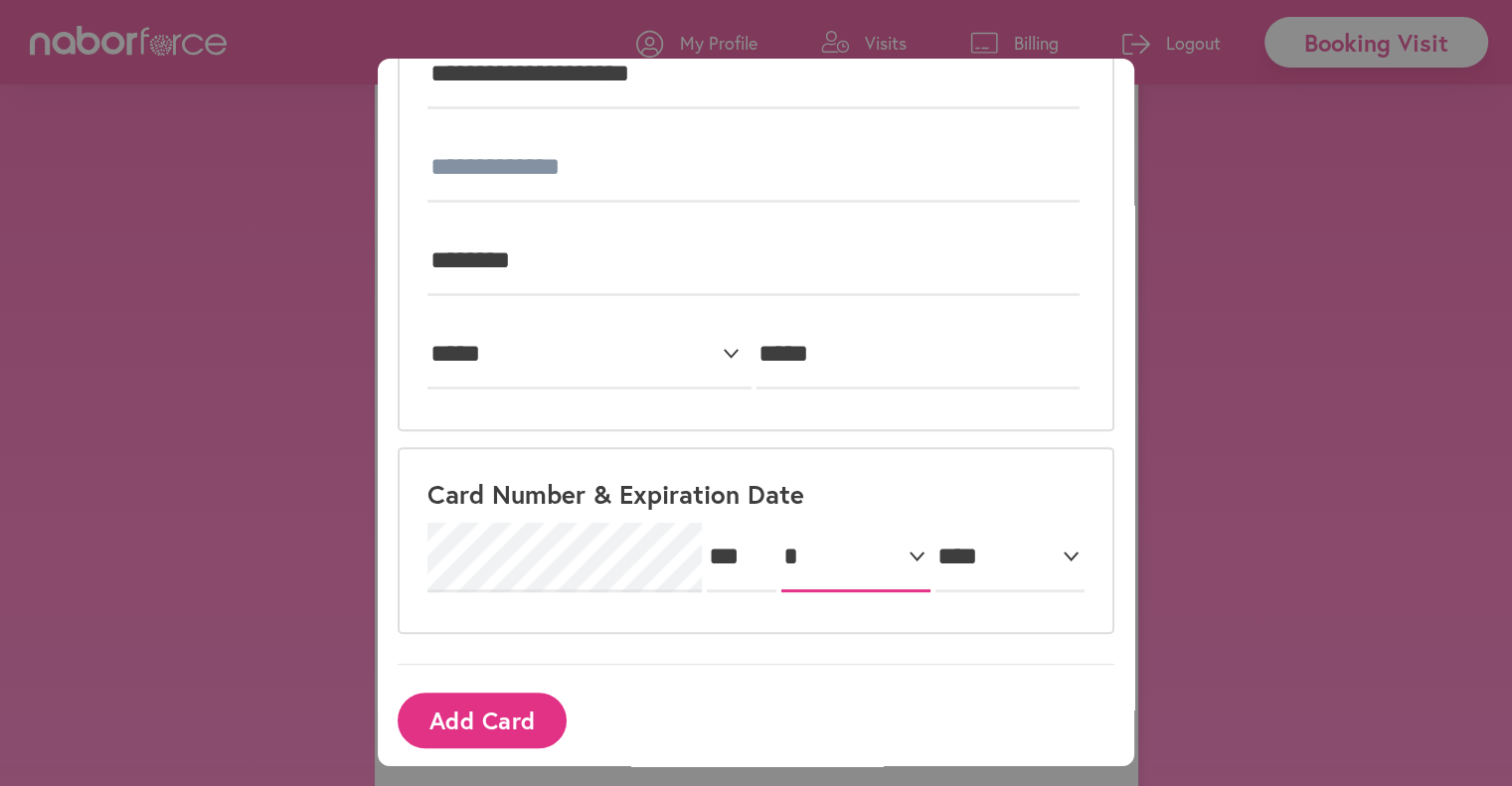 select on "*" 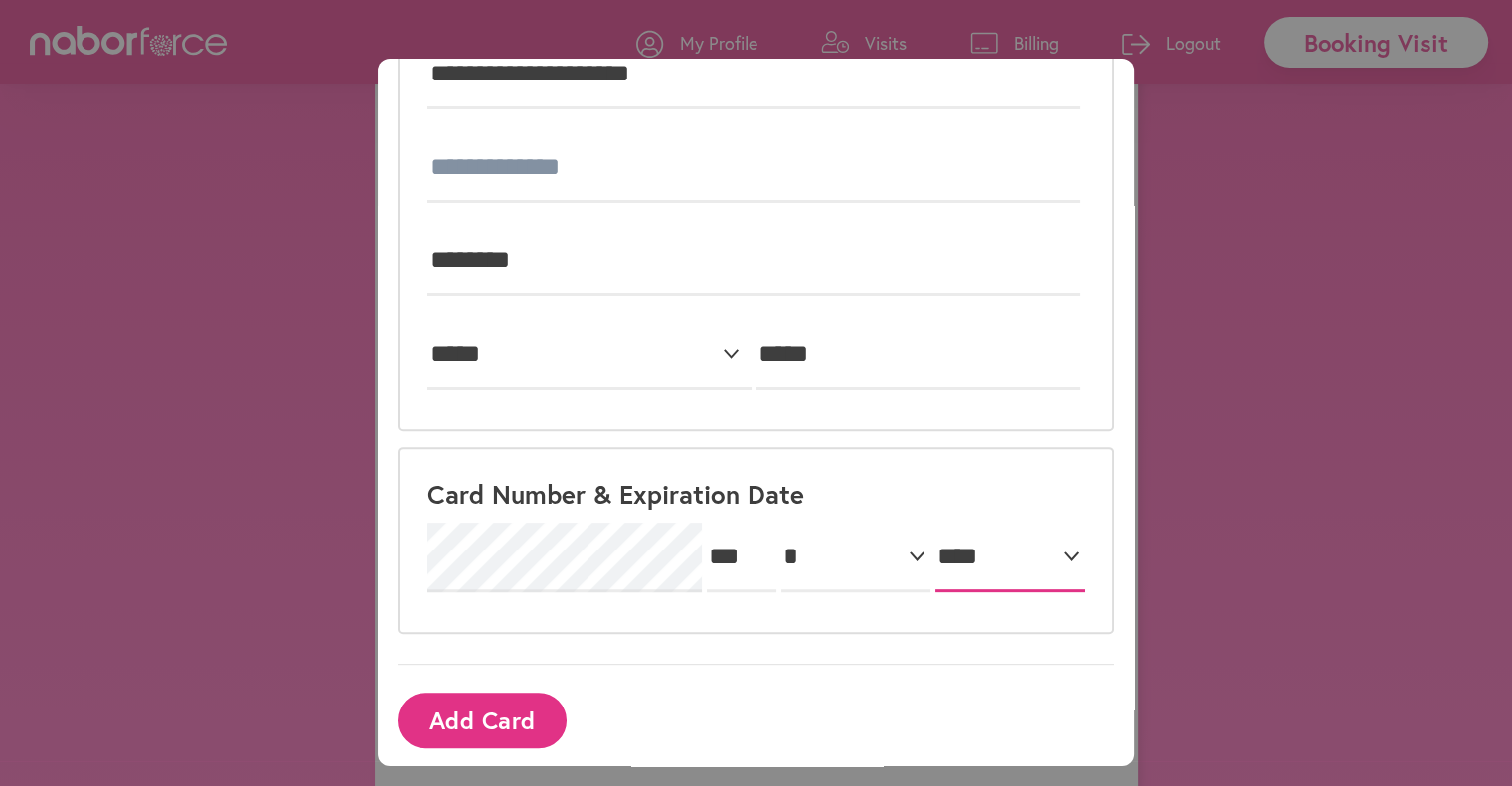 click on "**** **** **** **** **** **** **** **** **** **** **** **** **** **** **** **** **** **** **** **** ****" at bounding box center (1010, 557) 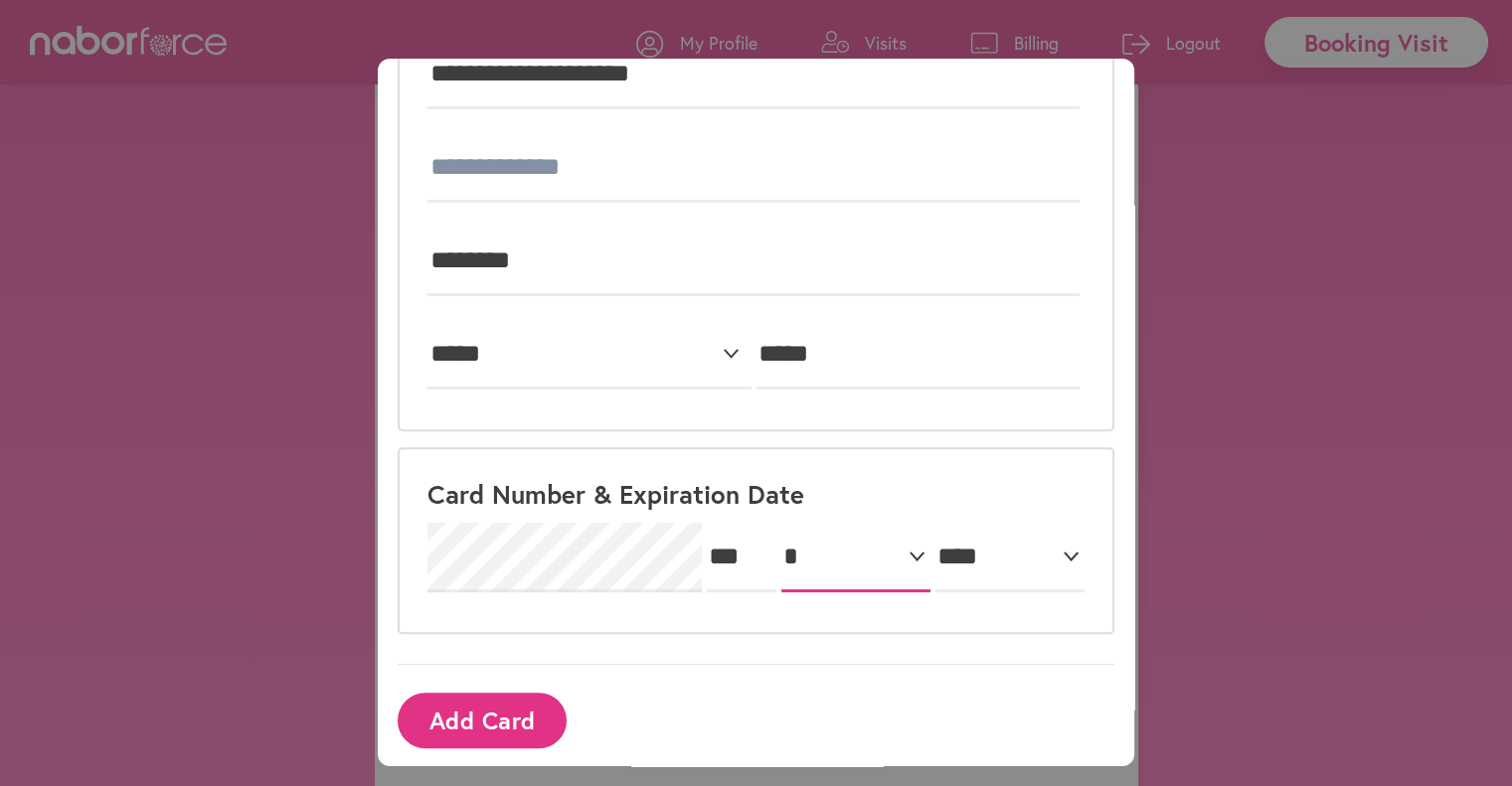 click on "***** * * * * * * * * * ** ** **" at bounding box center [856, 557] 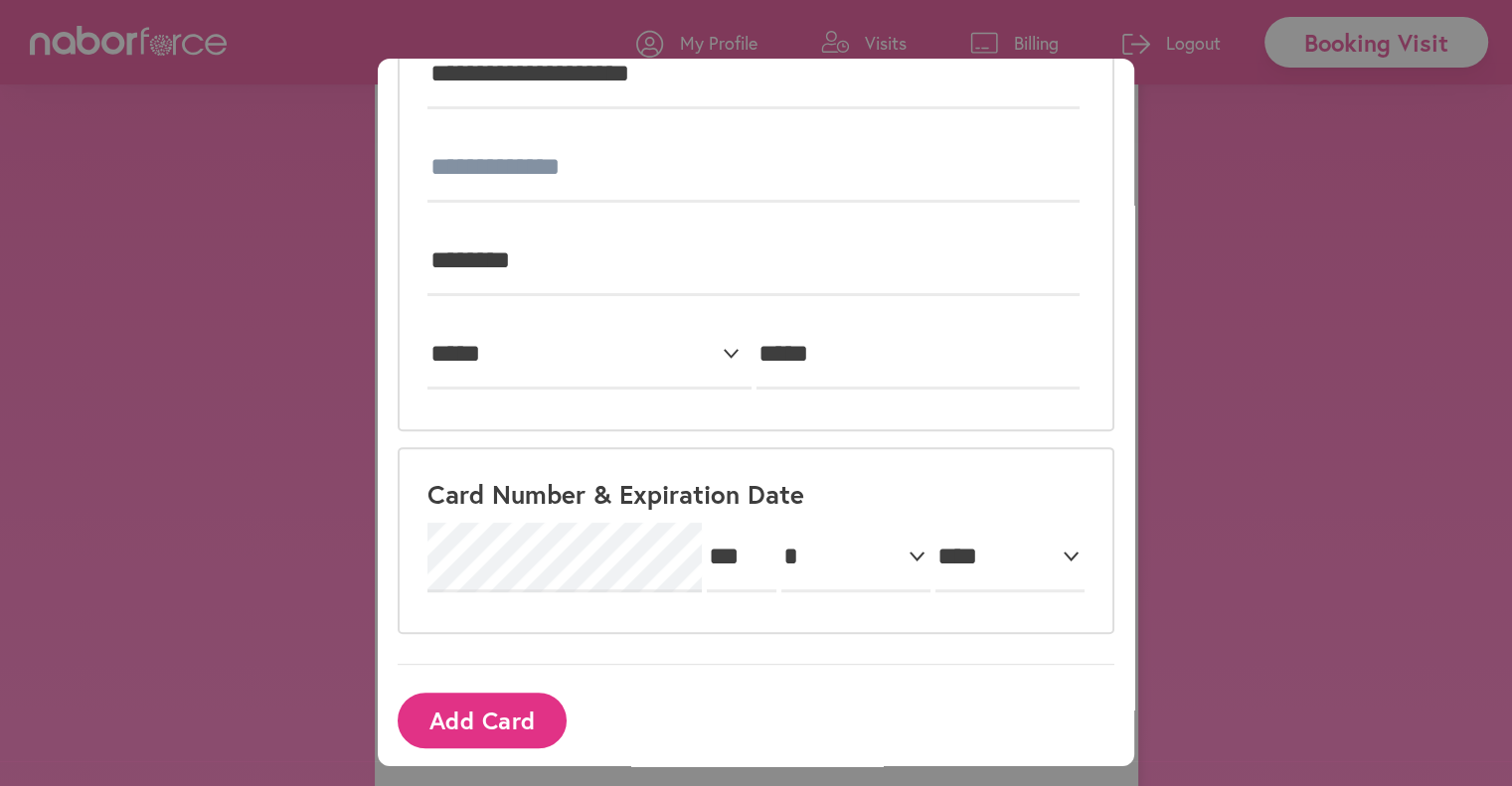 click on "Add Card" at bounding box center [482, 719] 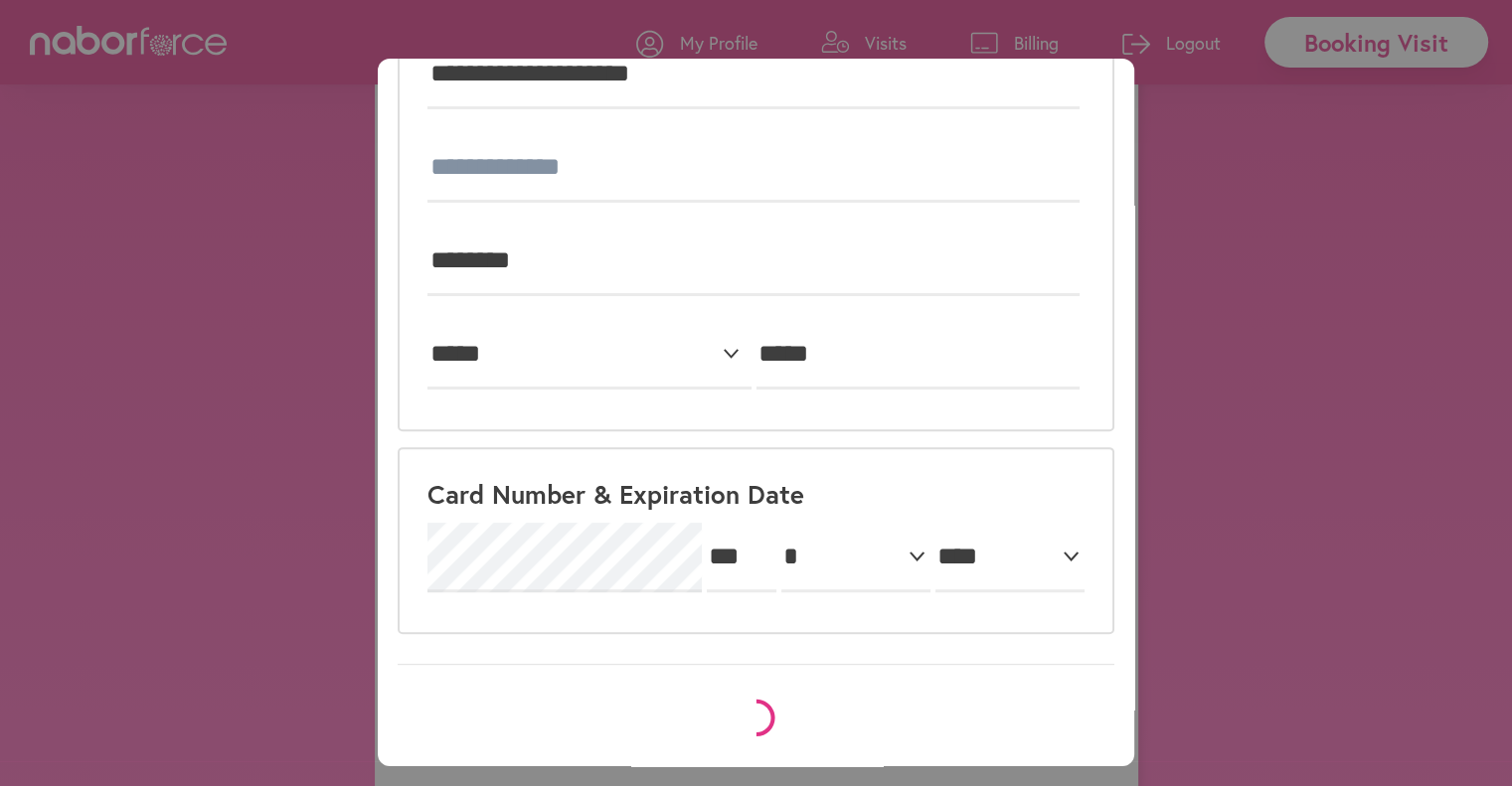 scroll, scrollTop: 18, scrollLeft: 0, axis: vertical 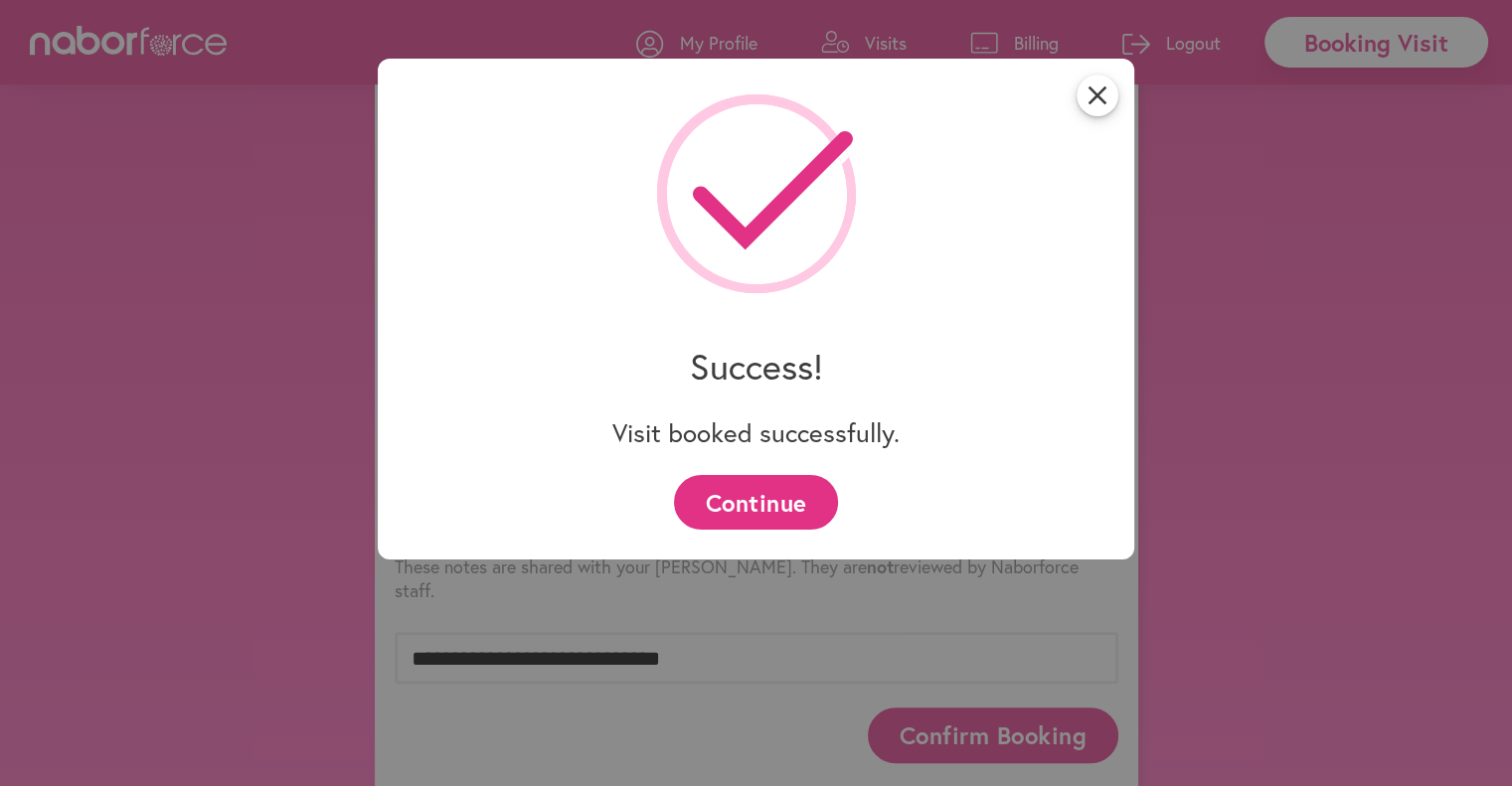 click on "Continue" at bounding box center [756, 502] 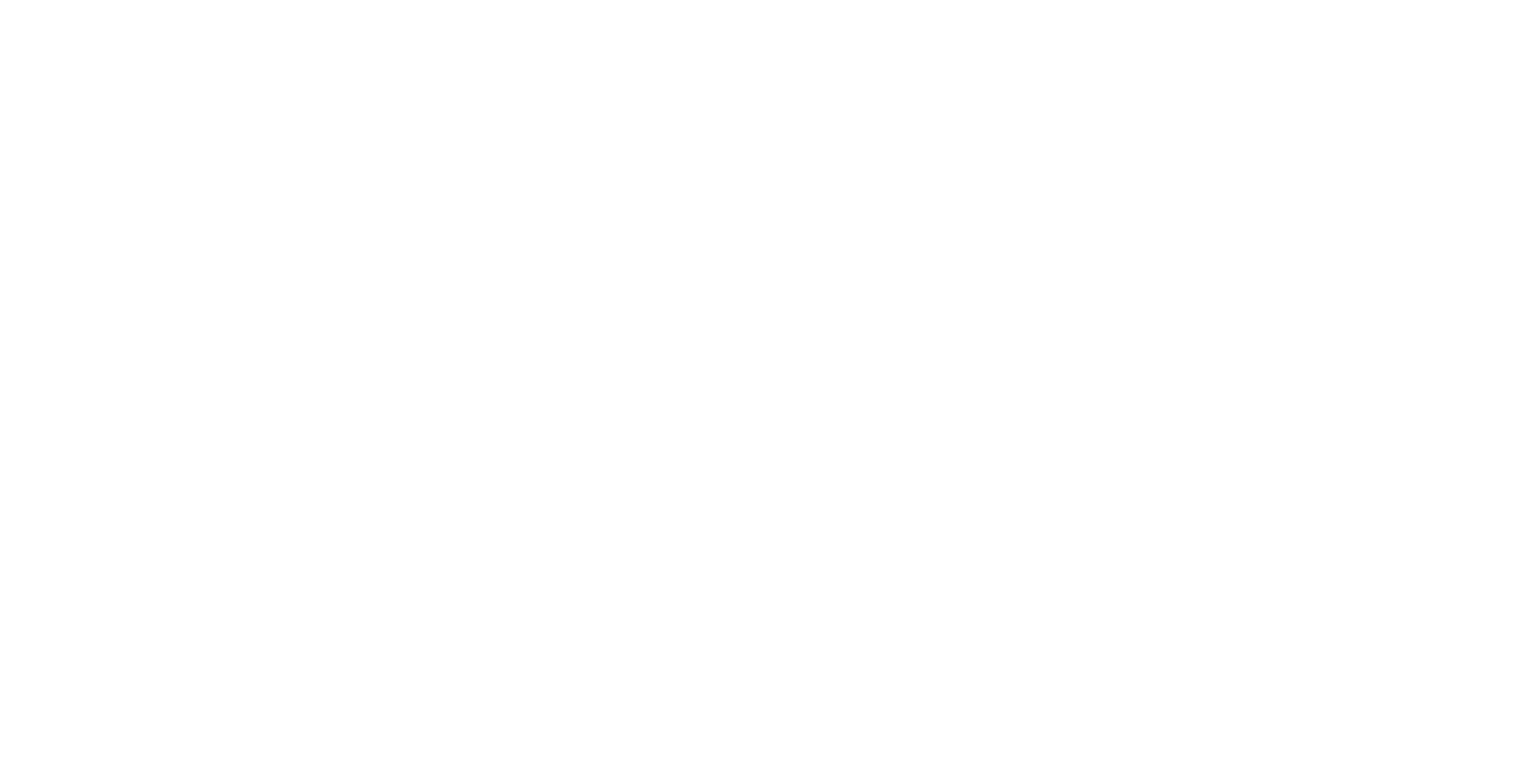 scroll, scrollTop: 0, scrollLeft: 0, axis: both 